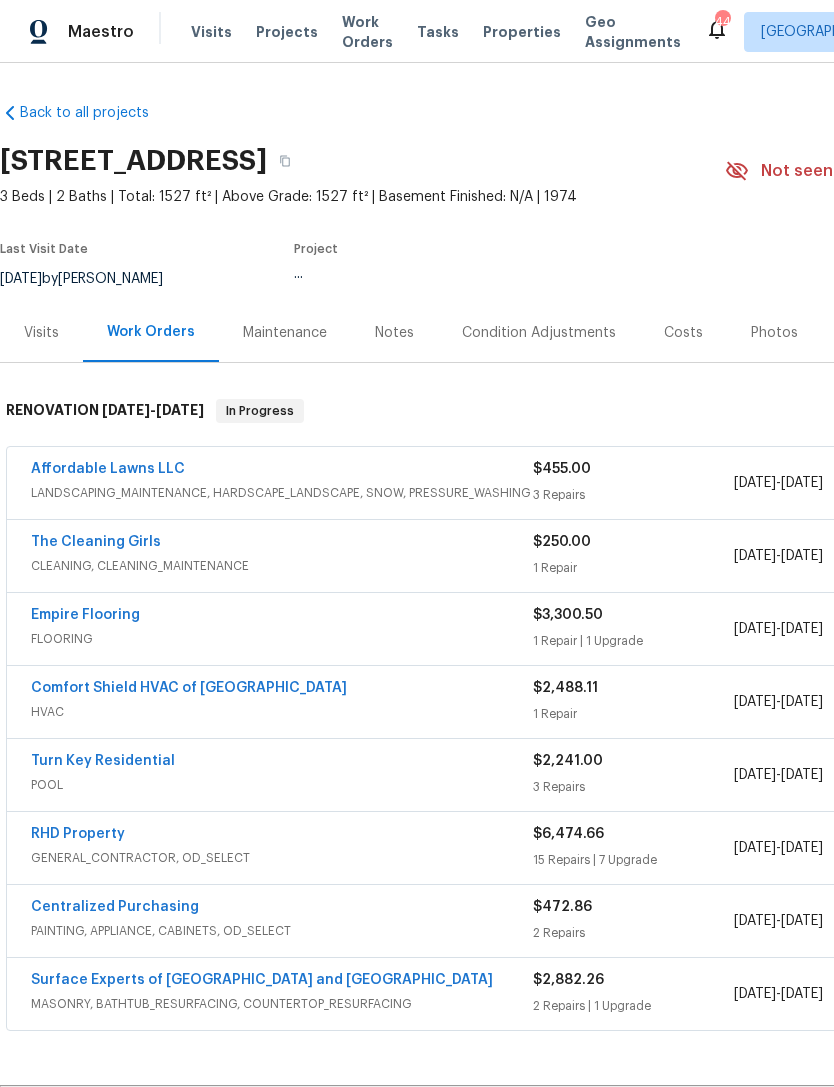 scroll, scrollTop: 0, scrollLeft: 0, axis: both 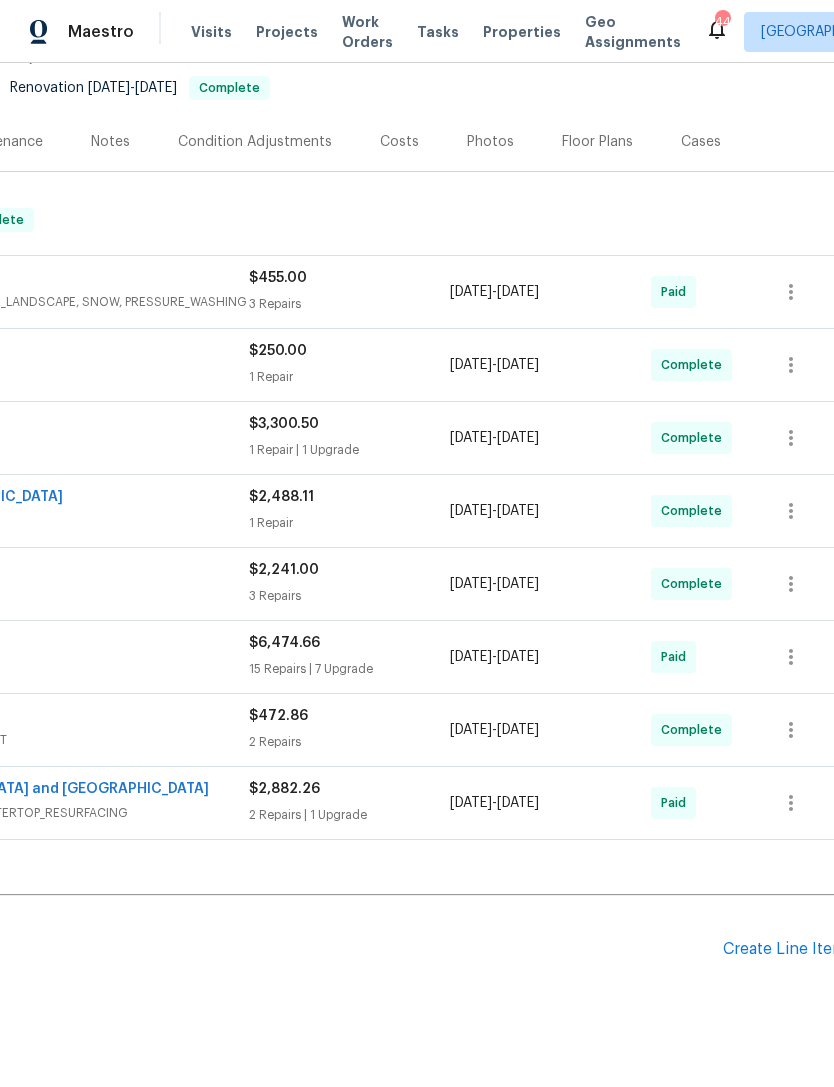 click on "Create Line Item" at bounding box center [784, 949] 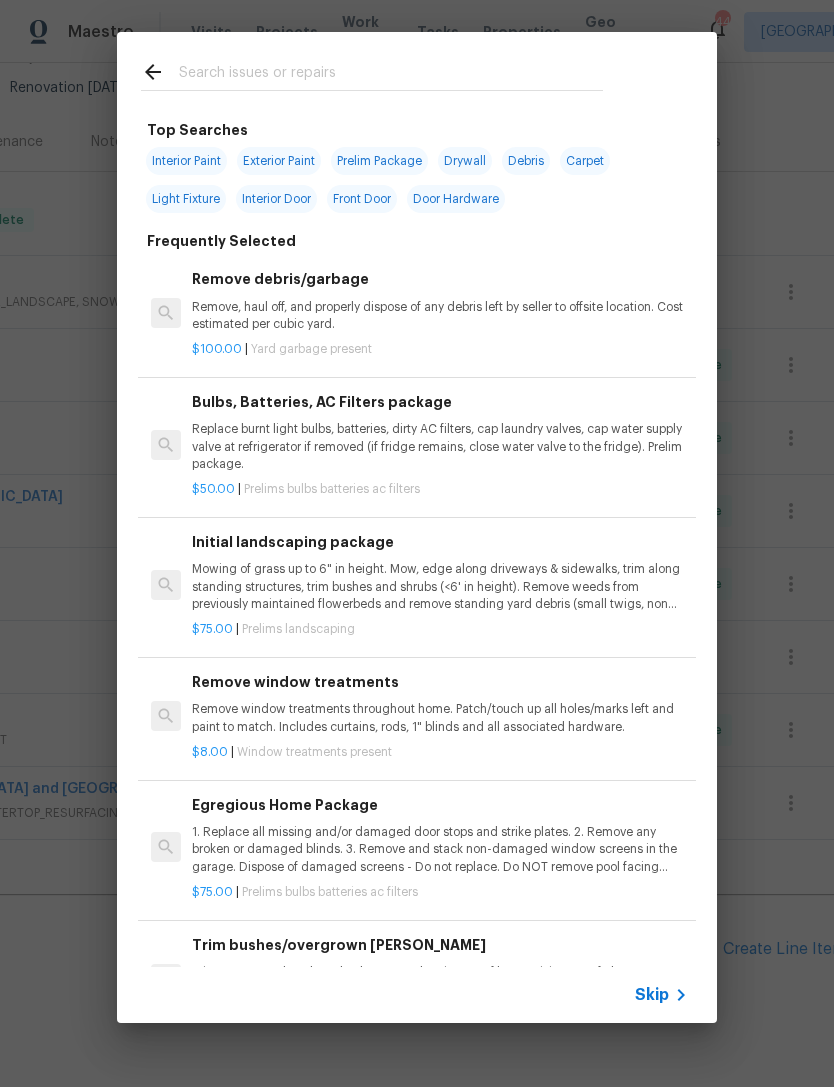 click at bounding box center (391, 75) 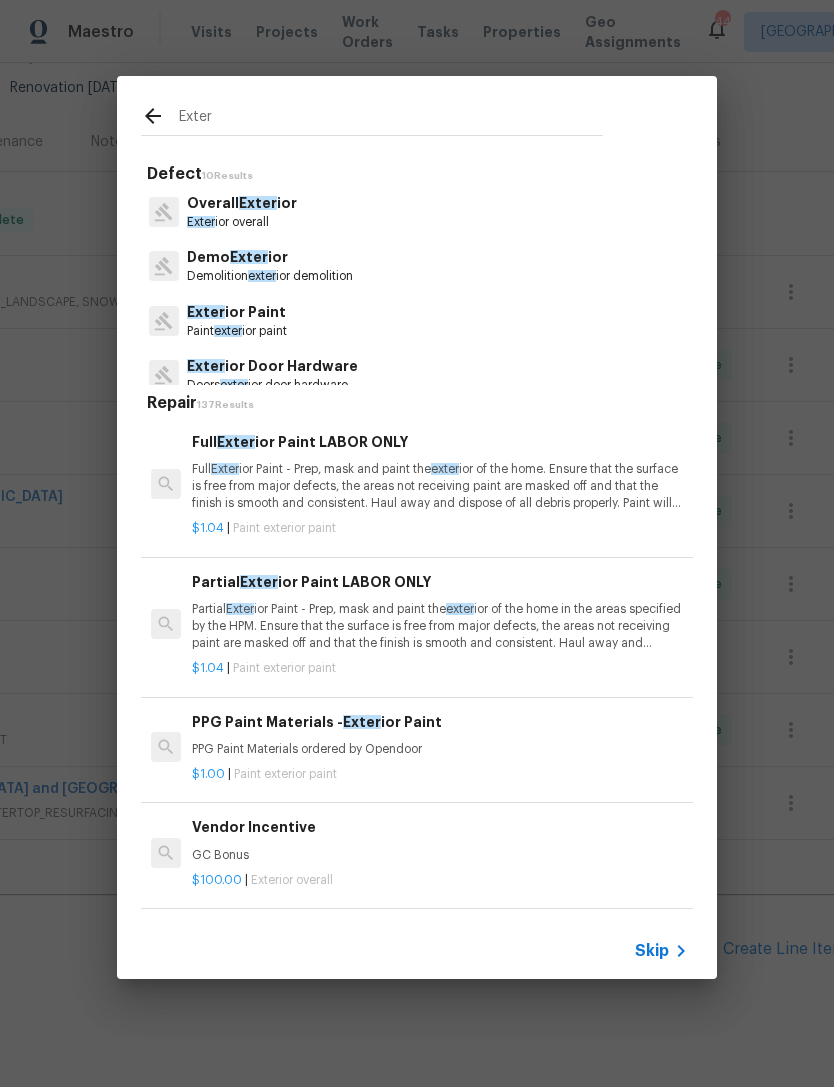 type on "Exter" 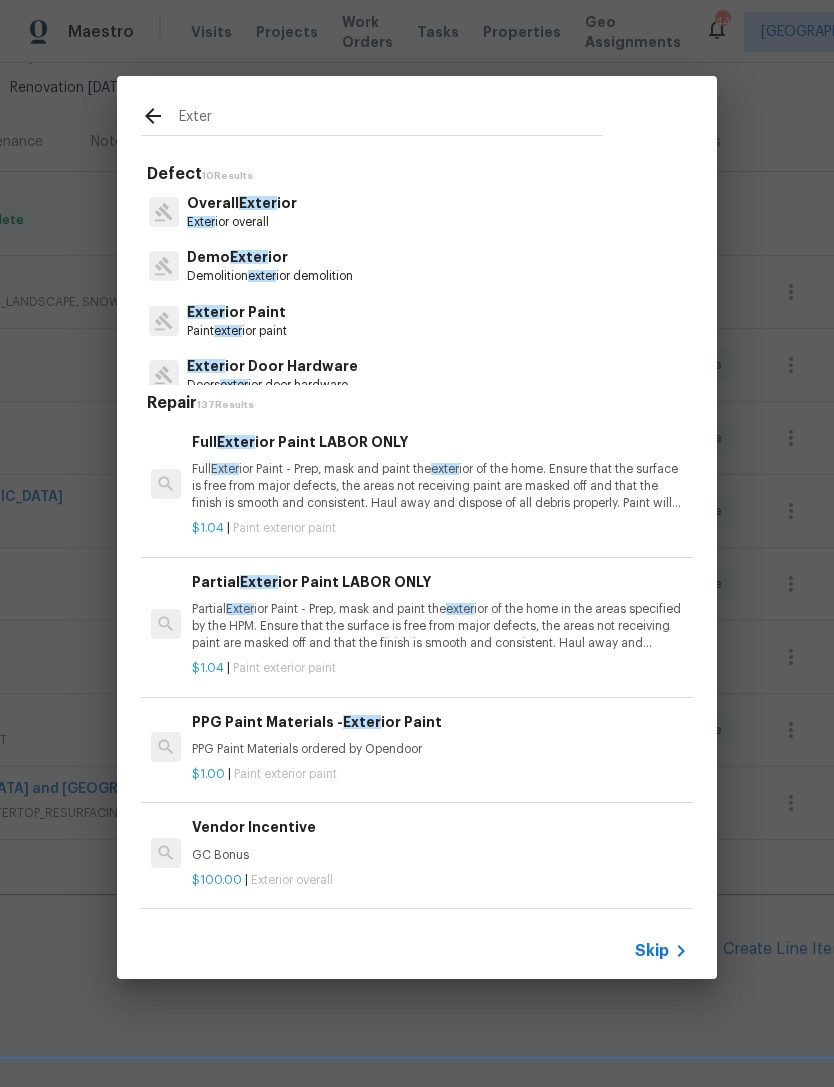 click on "Exter ior Paint Paint  exter ior paint" at bounding box center [417, 321] 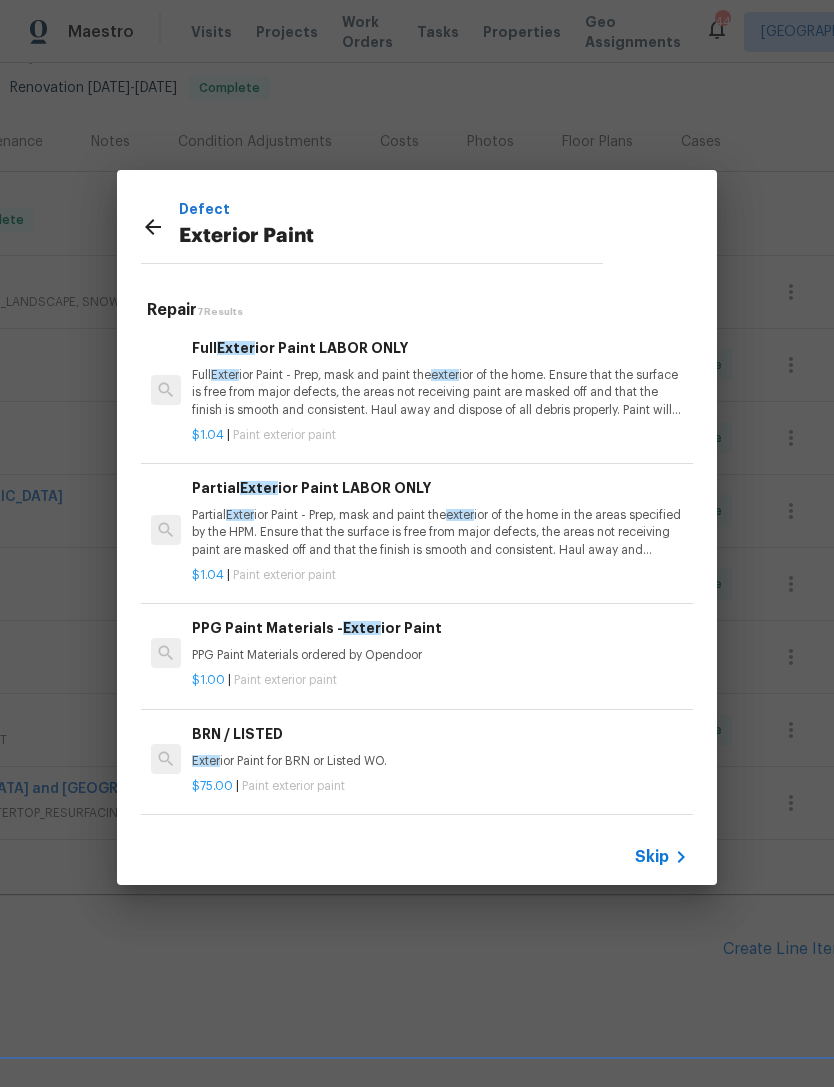 scroll, scrollTop: 0, scrollLeft: 0, axis: both 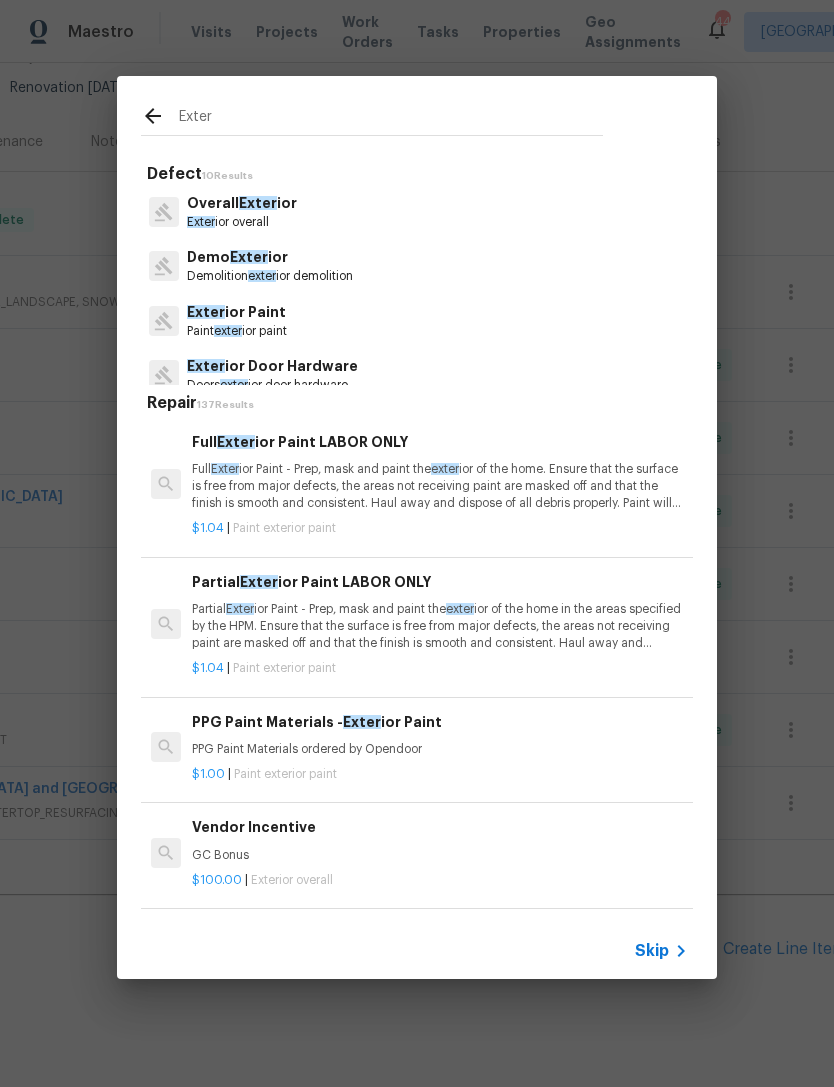 click on "Exter" at bounding box center [391, 120] 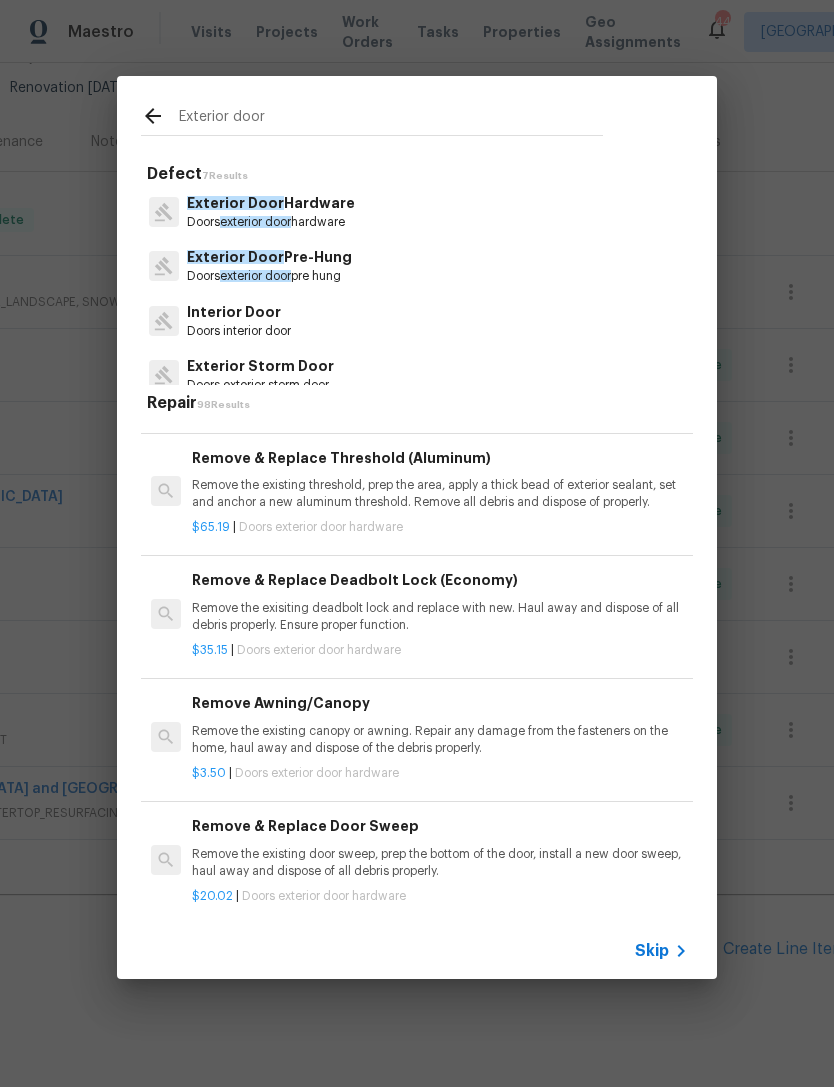 scroll, scrollTop: 984, scrollLeft: 0, axis: vertical 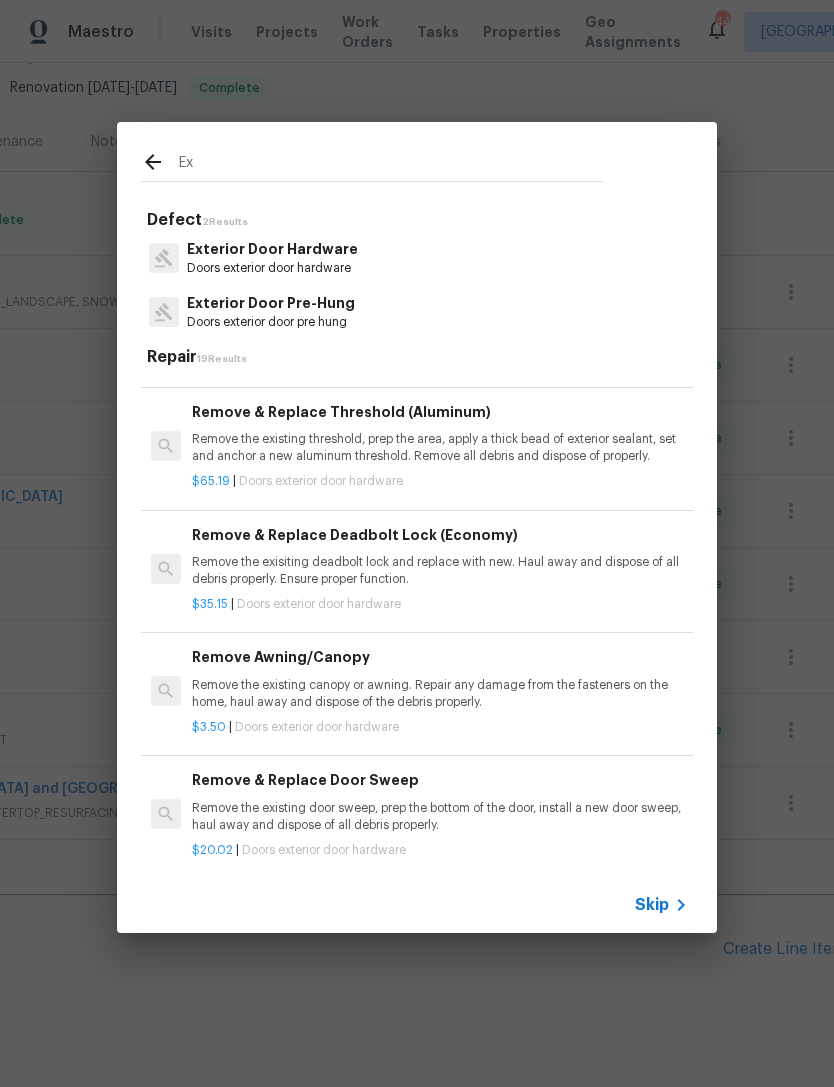 type on "E" 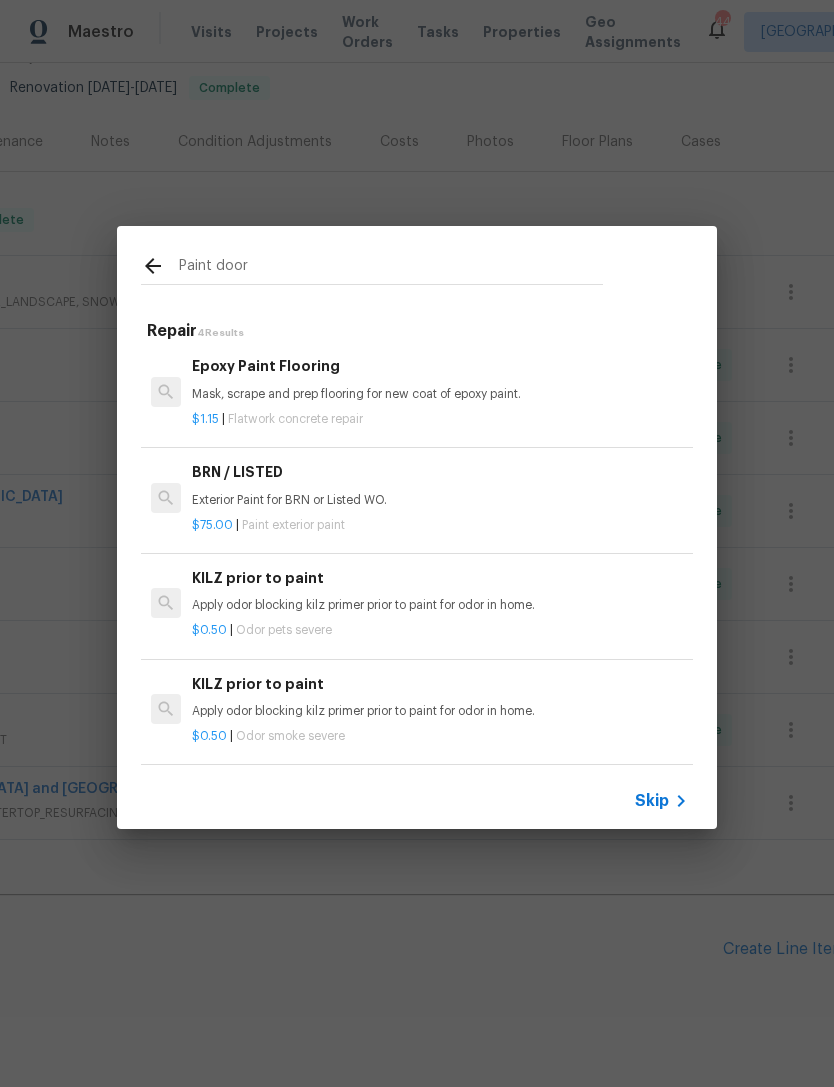 scroll, scrollTop: 3, scrollLeft: 0, axis: vertical 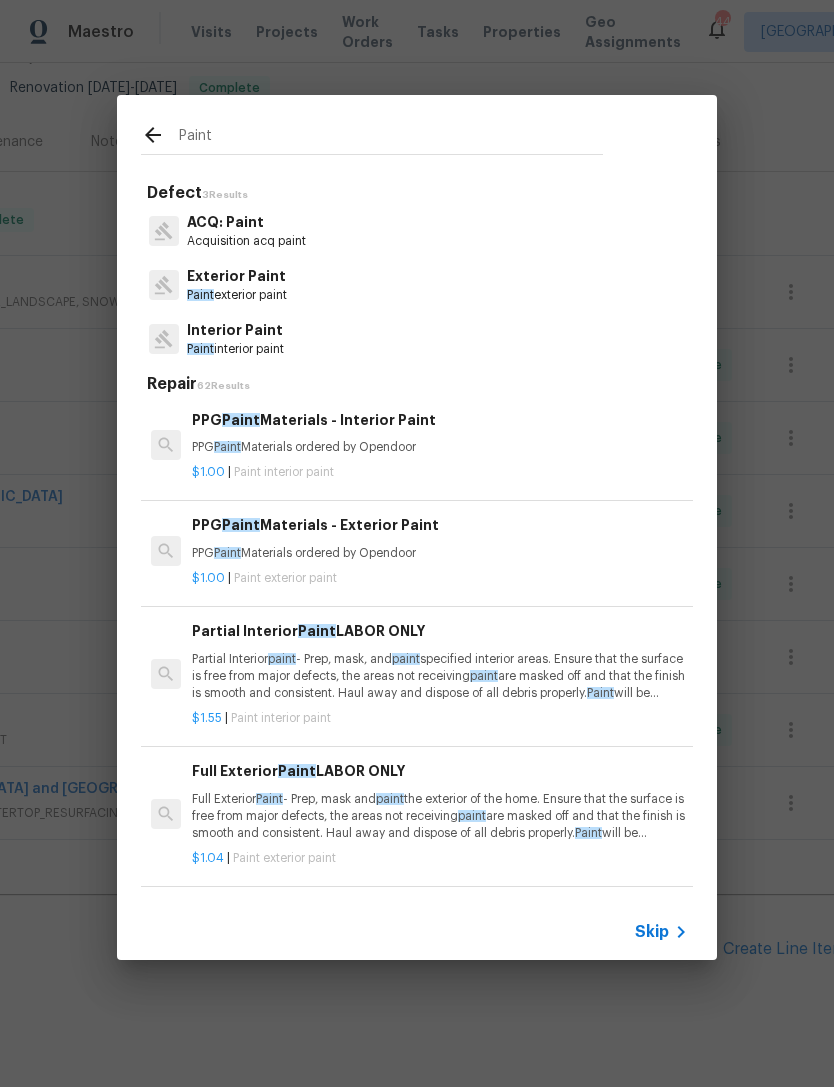 type on "Paint" 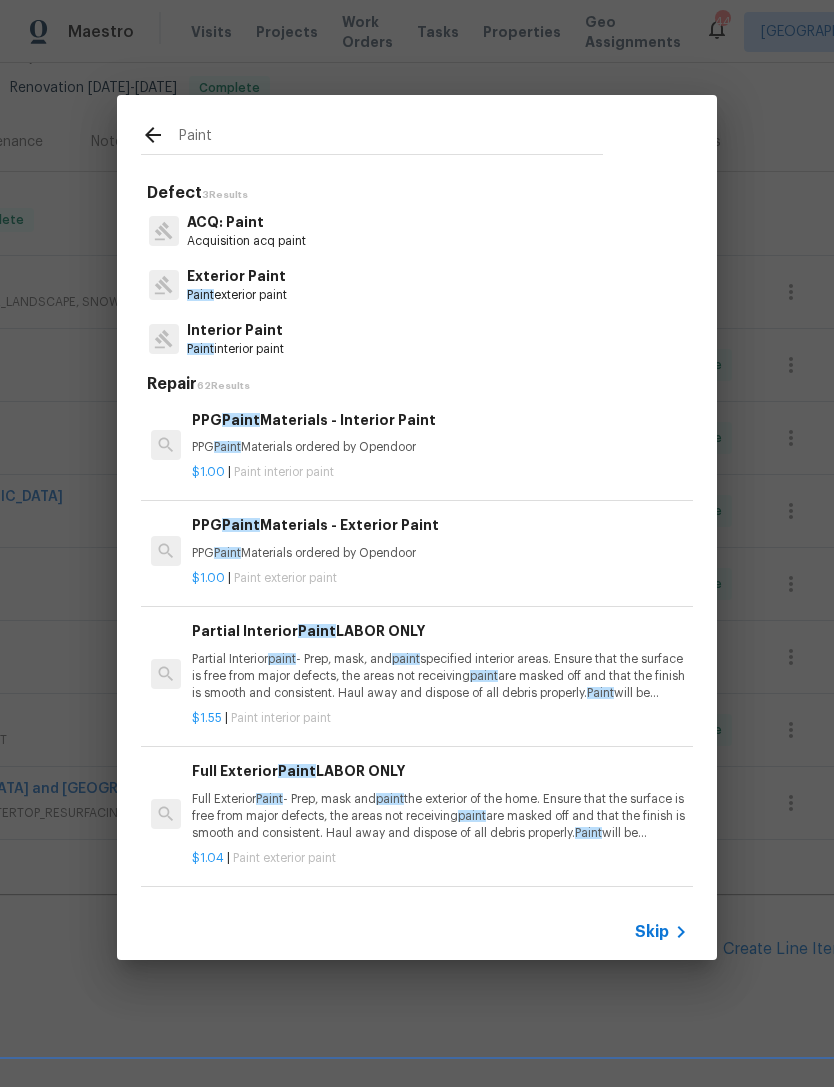 click on "Exterior Paint Paint  exterior paint" at bounding box center (417, 285) 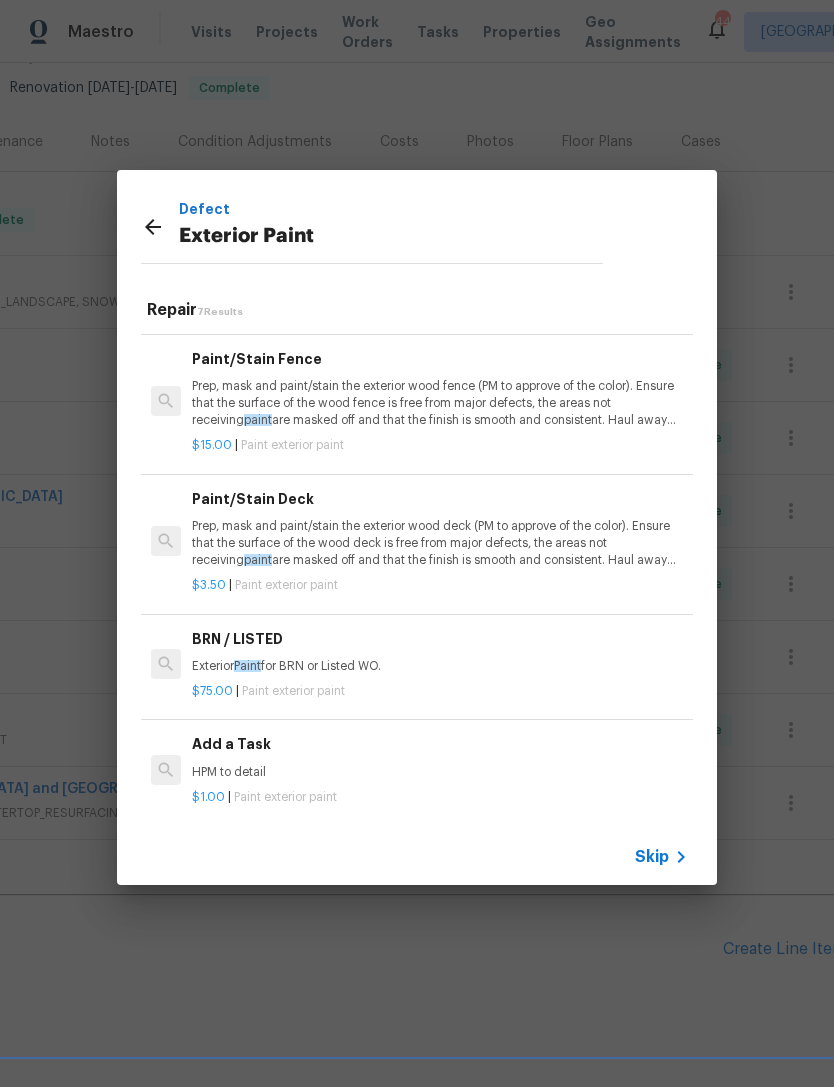 scroll, scrollTop: 374, scrollLeft: 0, axis: vertical 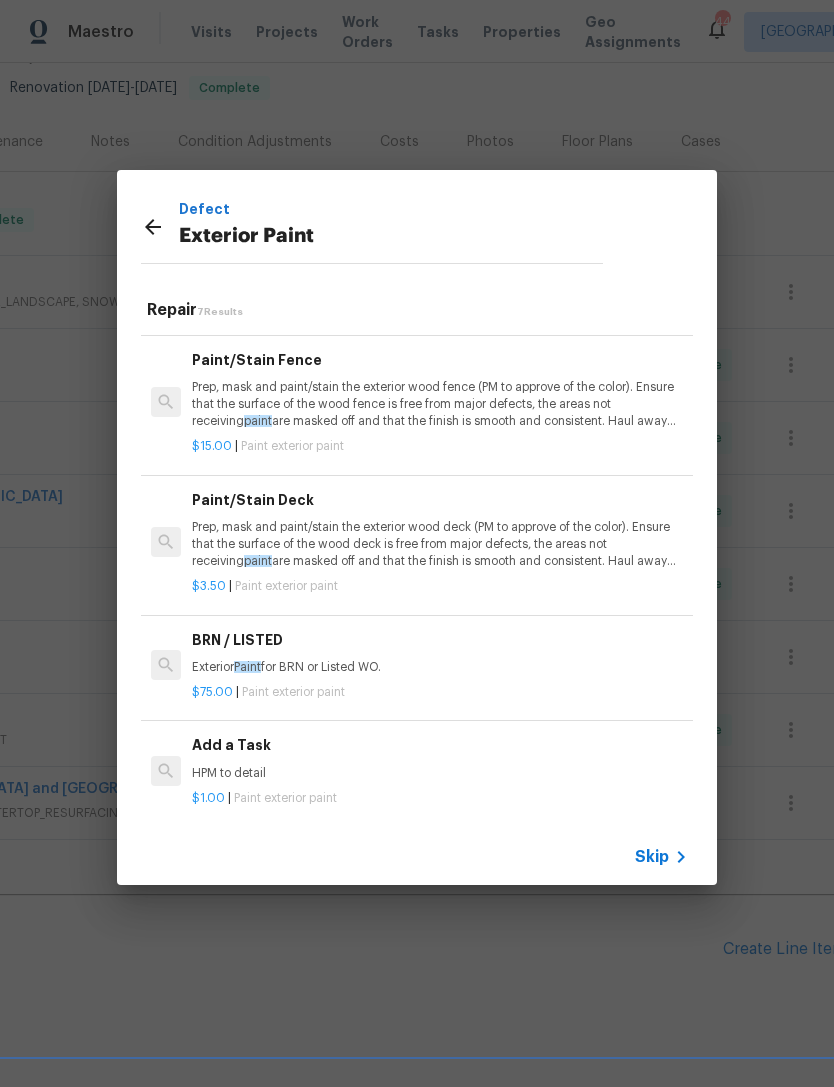 click on "Add a Task" at bounding box center [440, 745] 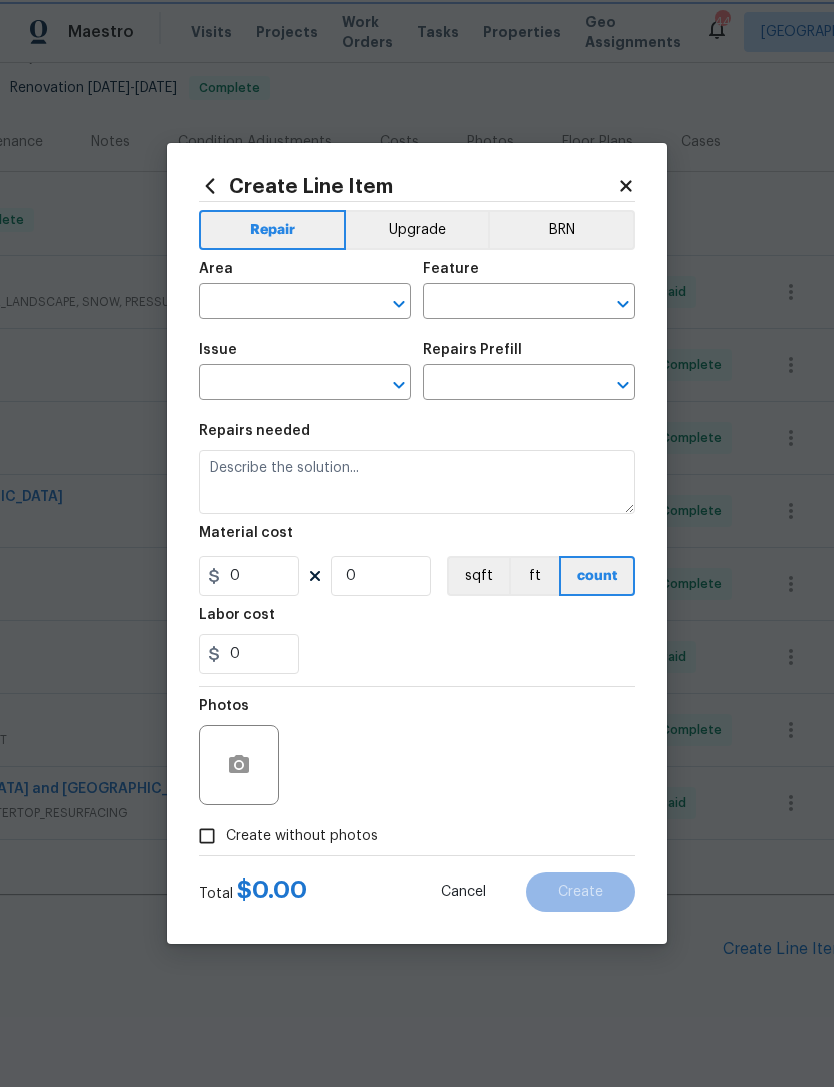 type on "Overall Paint" 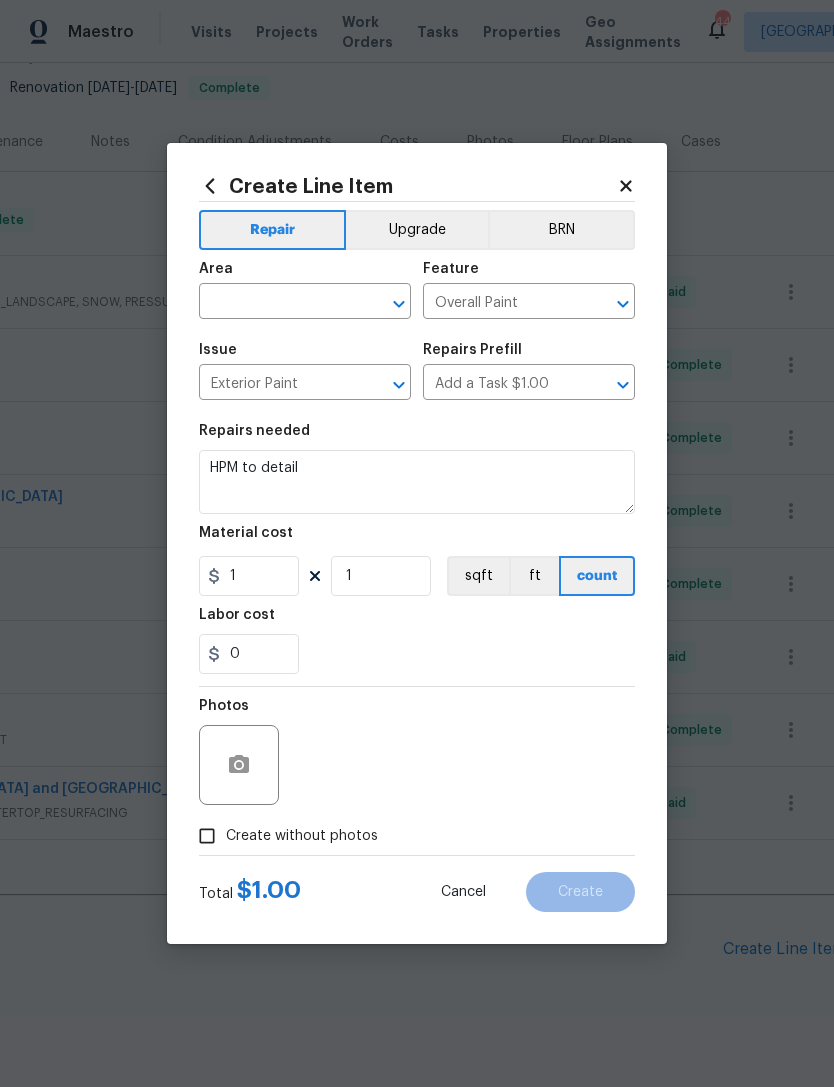 click at bounding box center [277, 303] 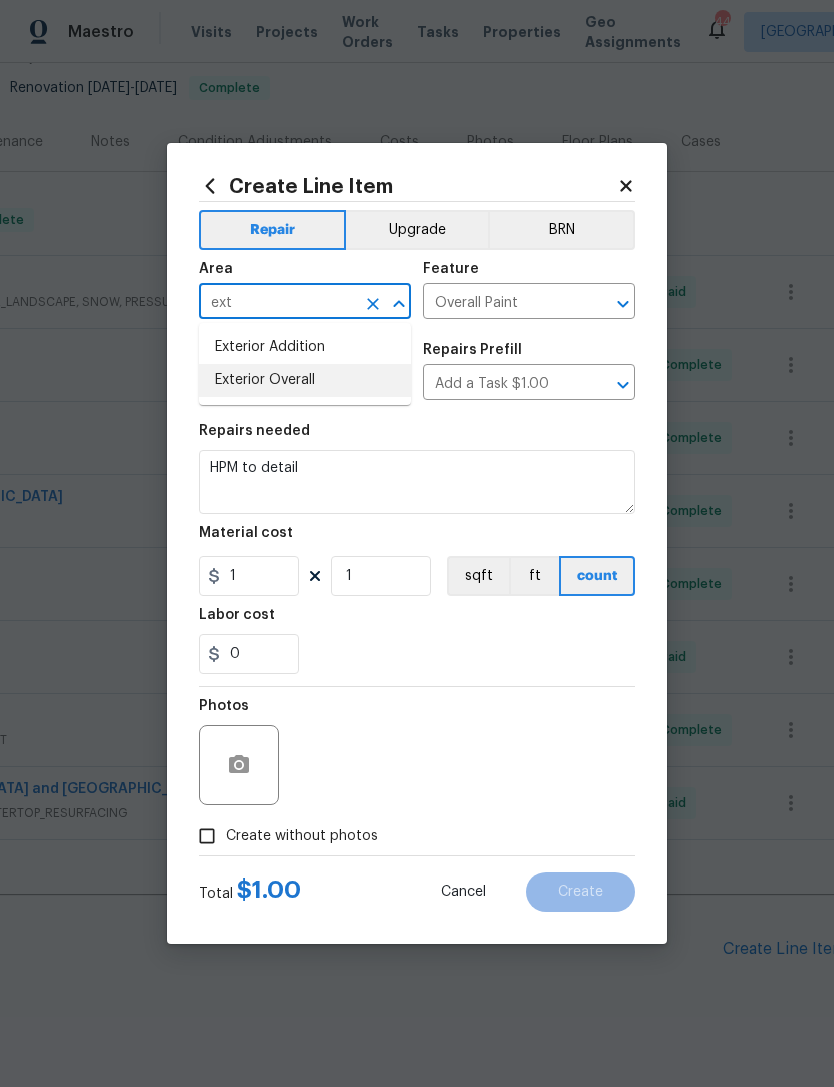 click on "Exterior Overall" at bounding box center (305, 380) 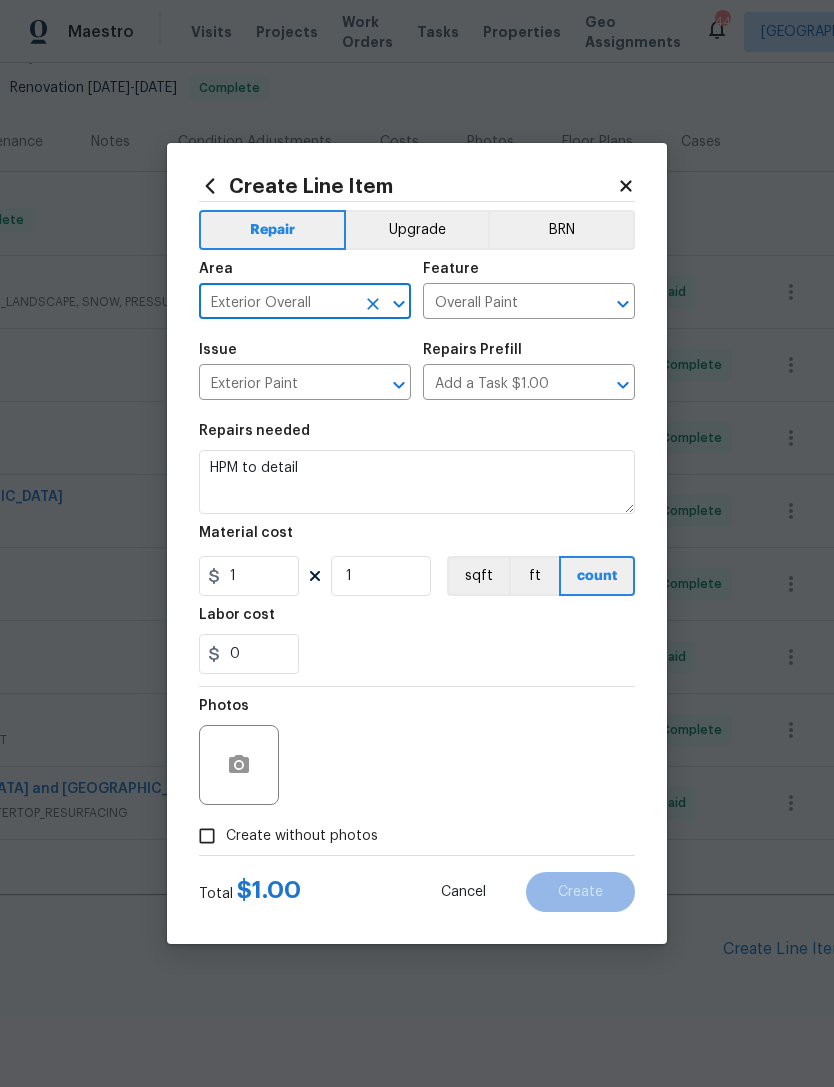 click on "Exterior Paint" at bounding box center [277, 384] 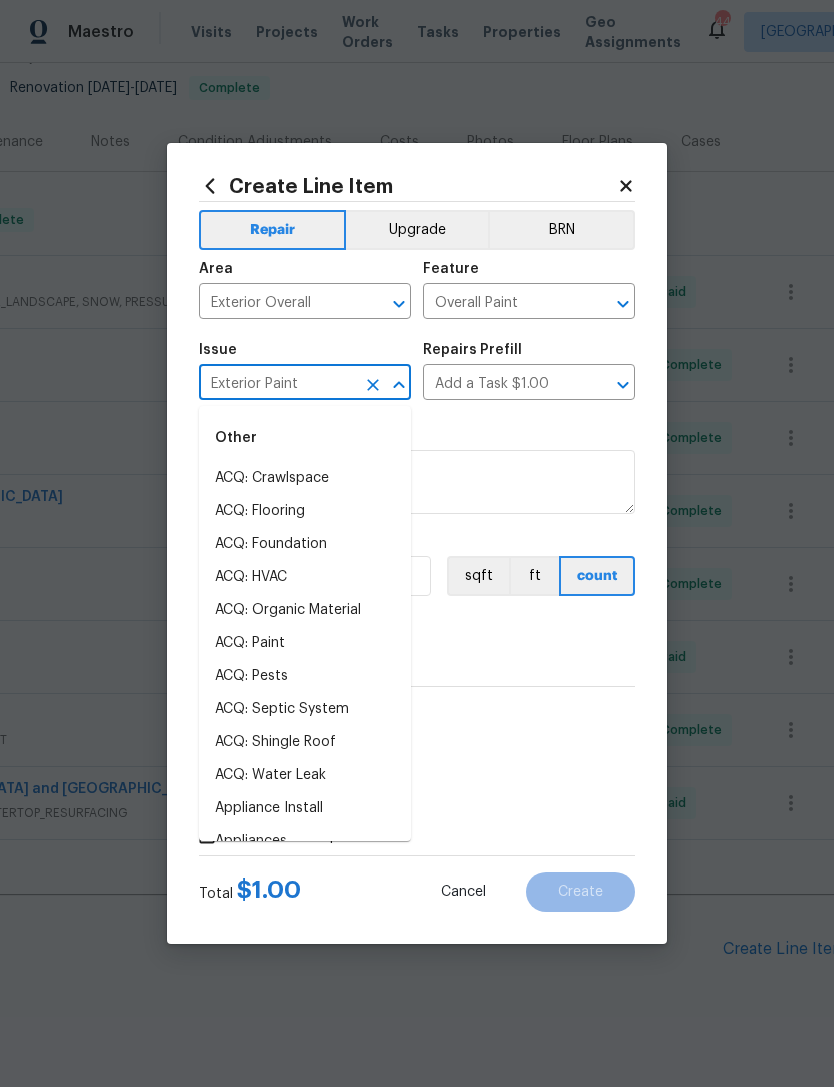 click on "Overall Paint" at bounding box center (501, 303) 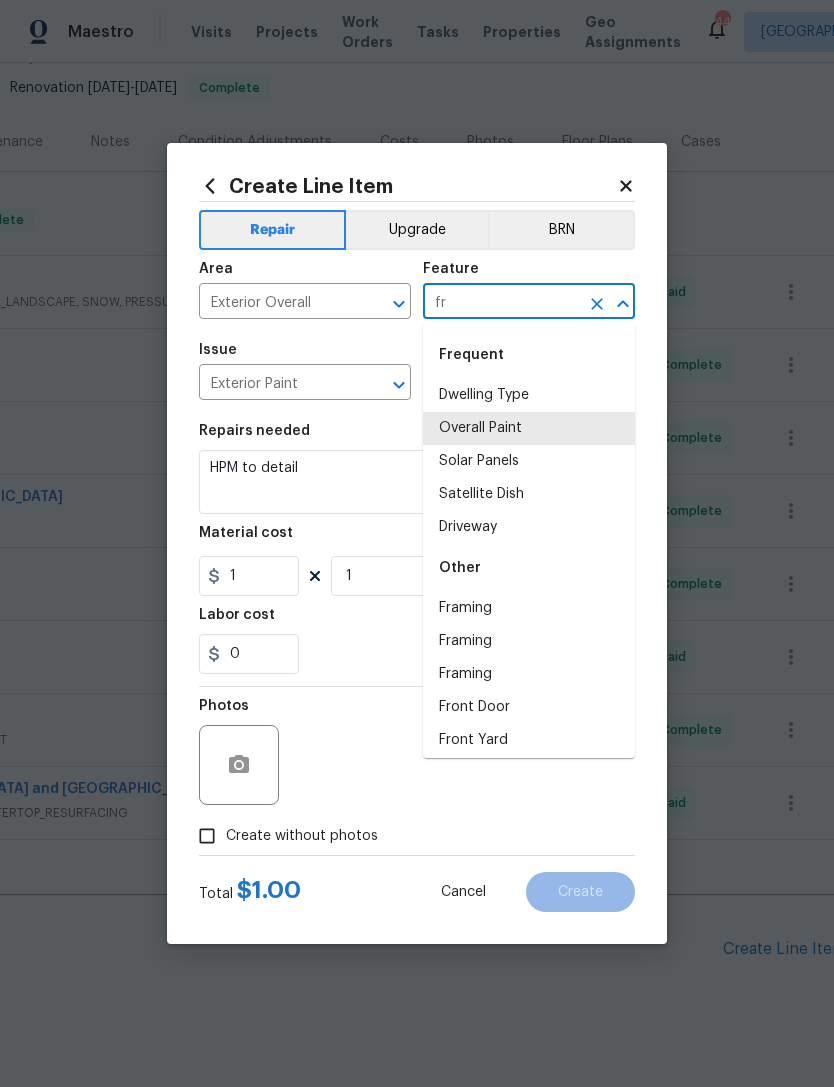 type on "f" 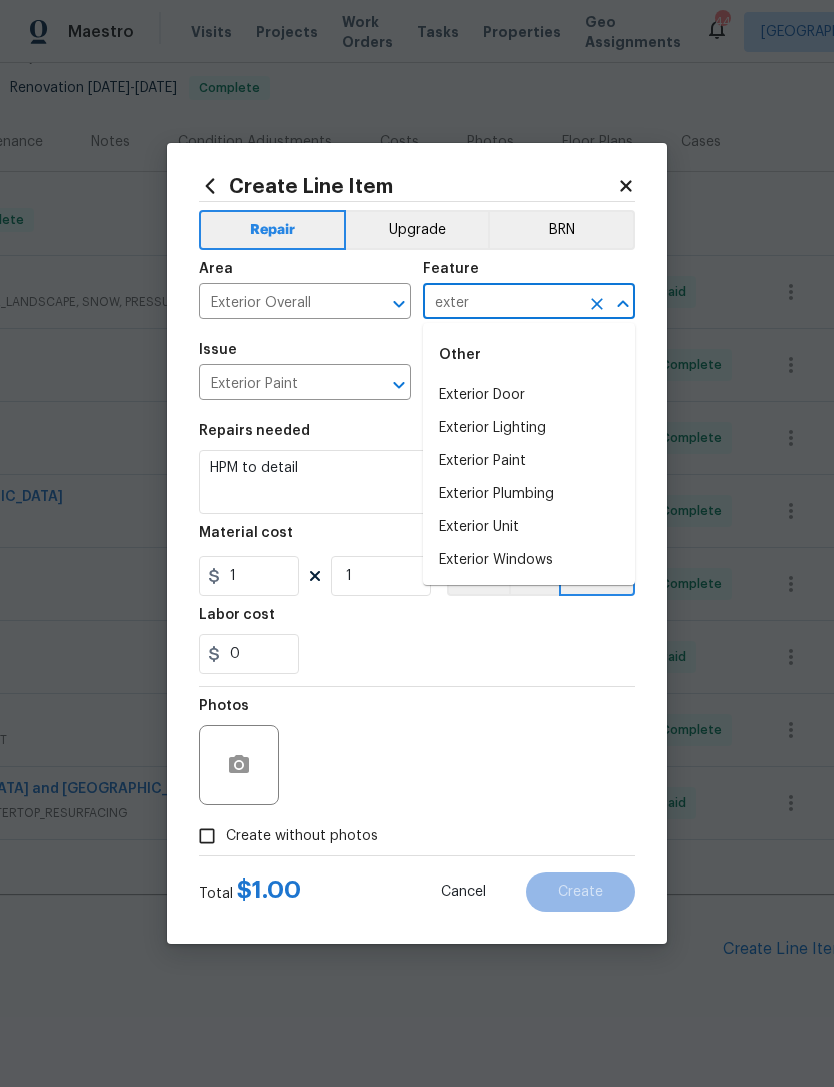 click on "Exterior Door" at bounding box center (529, 395) 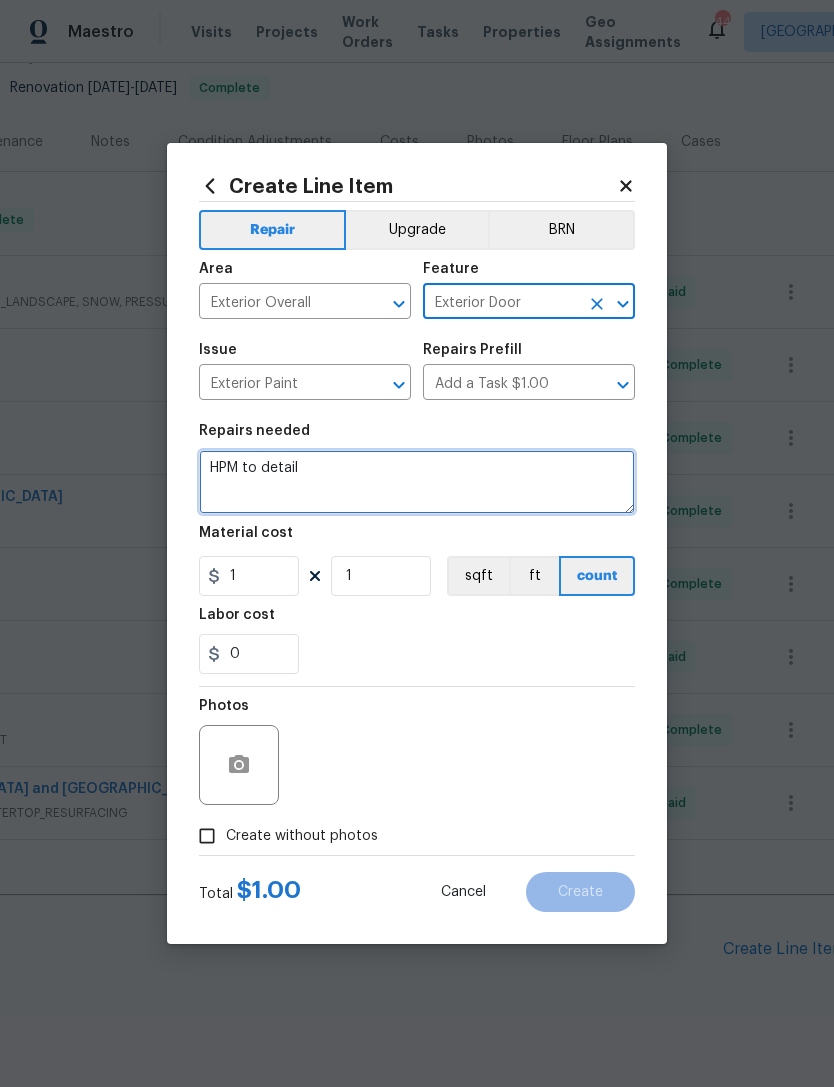click on "HPM to detail" at bounding box center (417, 482) 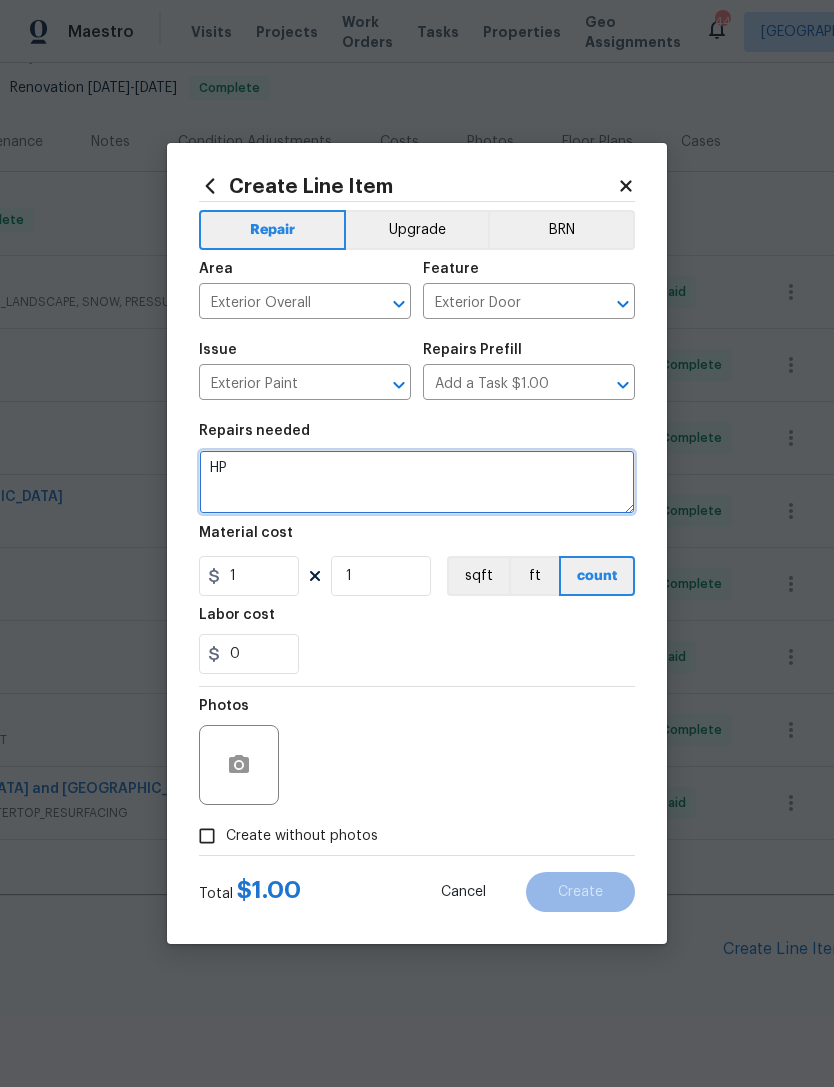 type on "H" 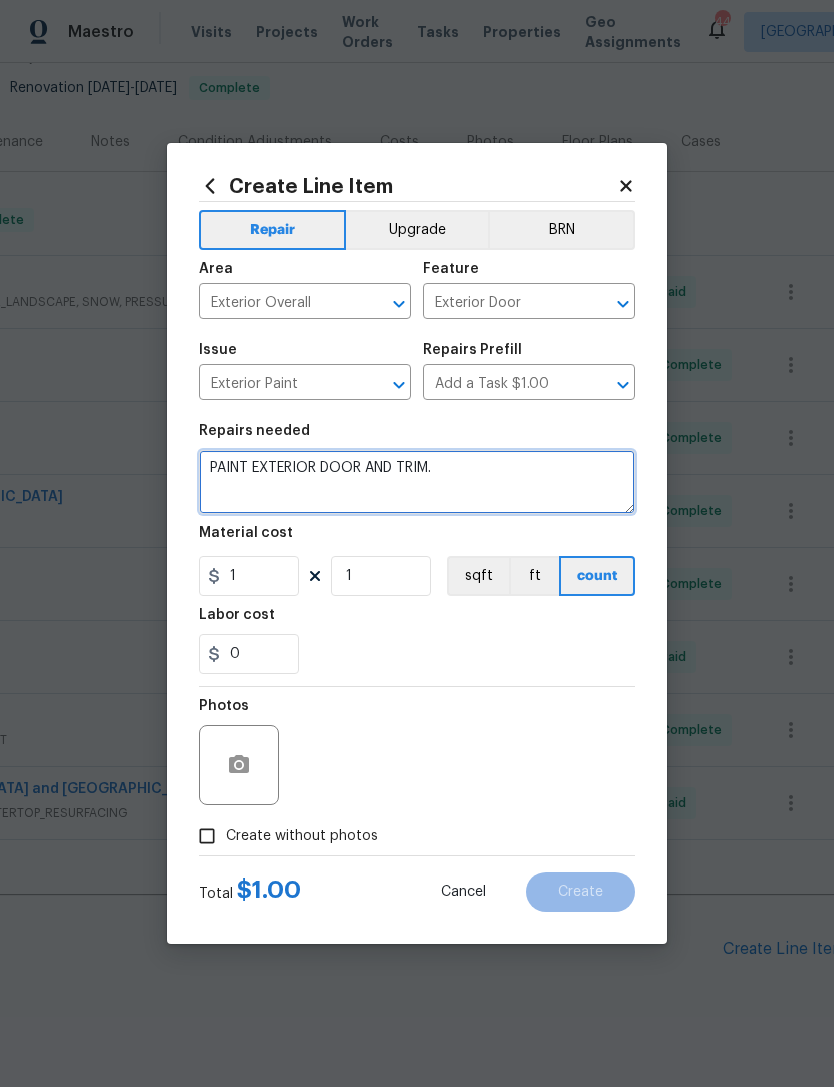 type on "PAINT EXTERIOR DOOR AND TRIM." 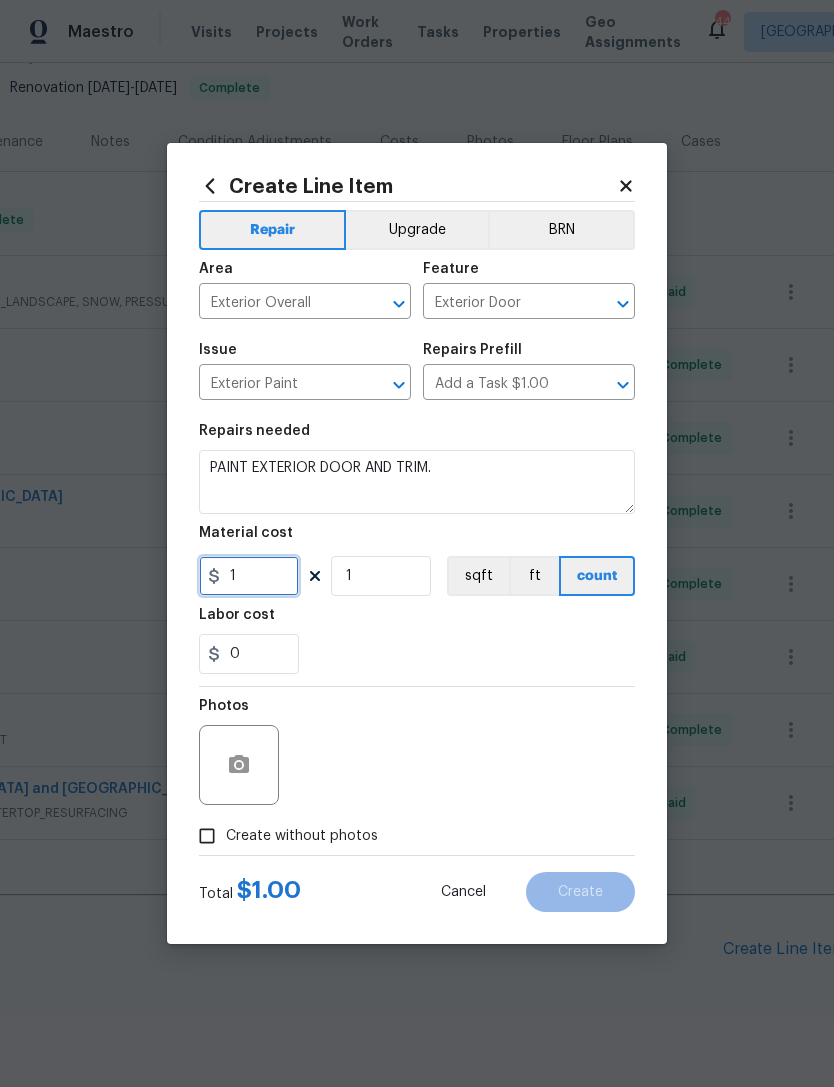 click on "1" at bounding box center [249, 576] 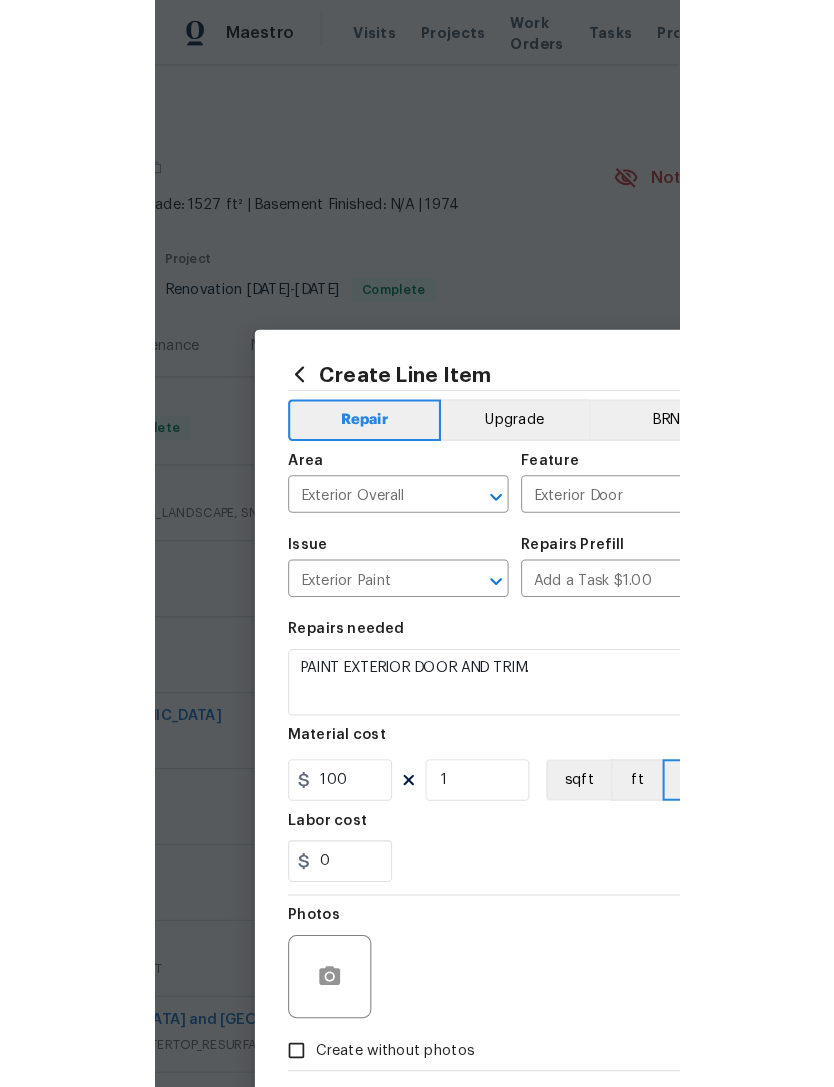 scroll, scrollTop: 191, scrollLeft: 284, axis: both 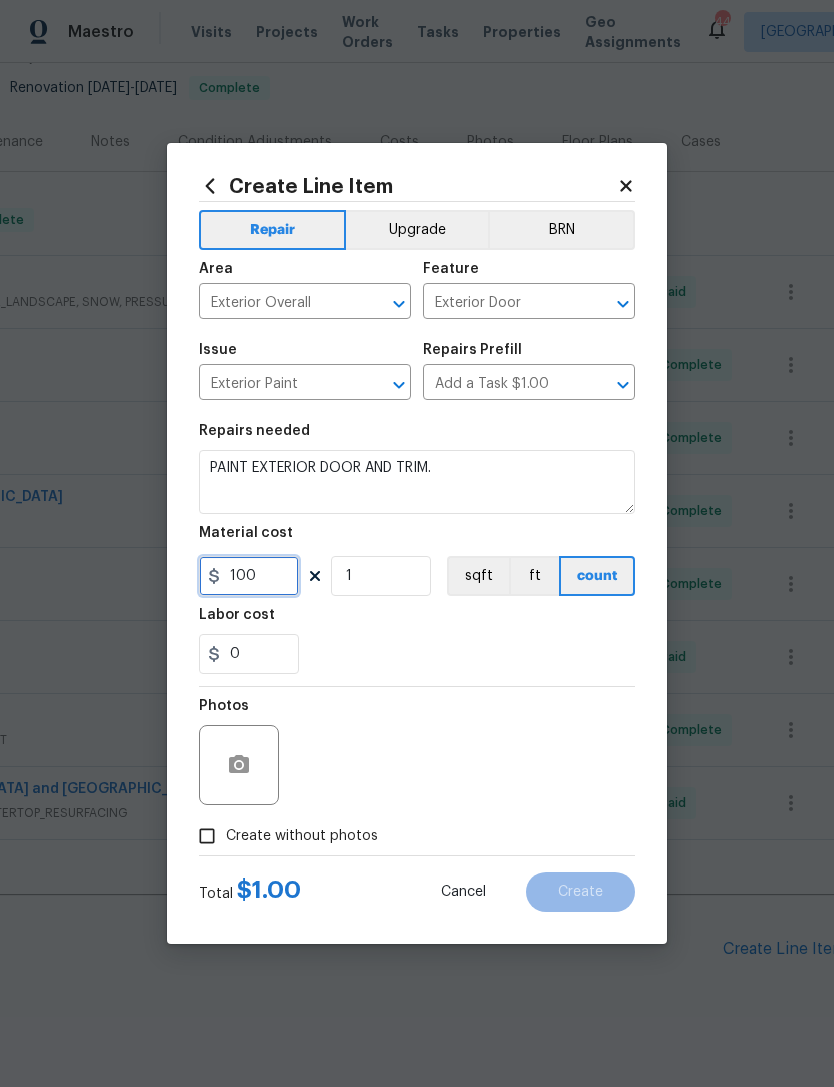 type on "100" 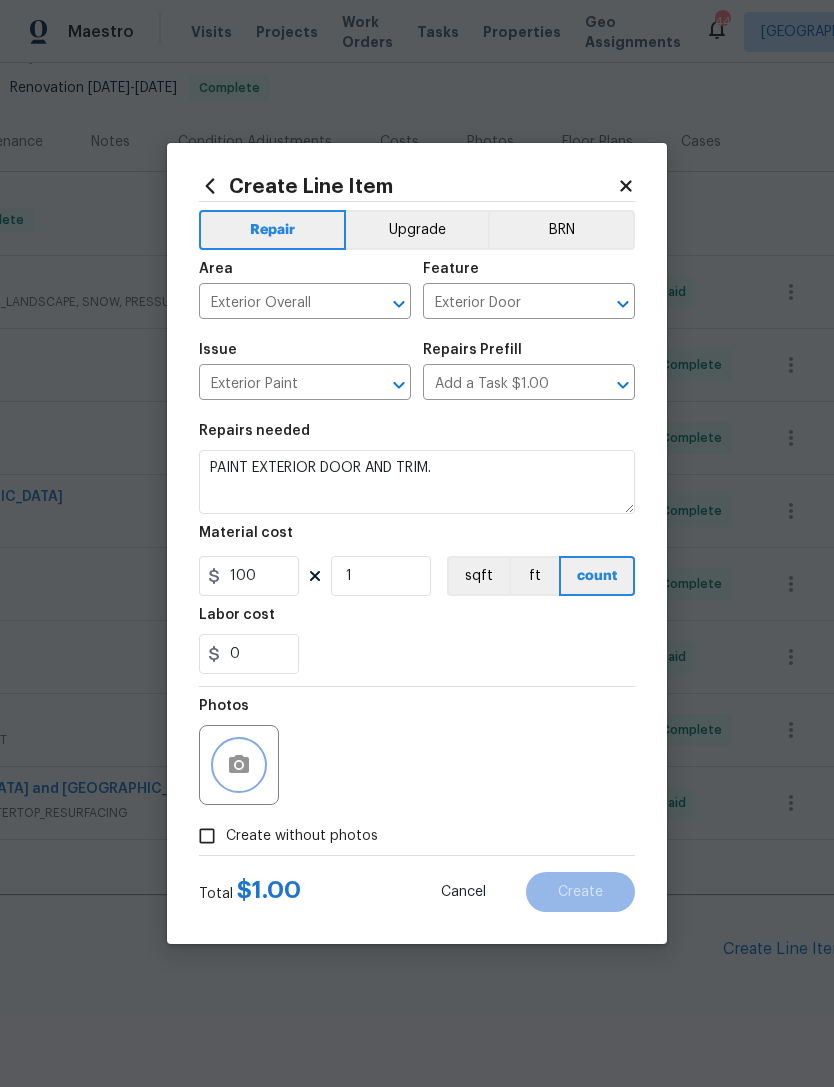 click at bounding box center [239, 765] 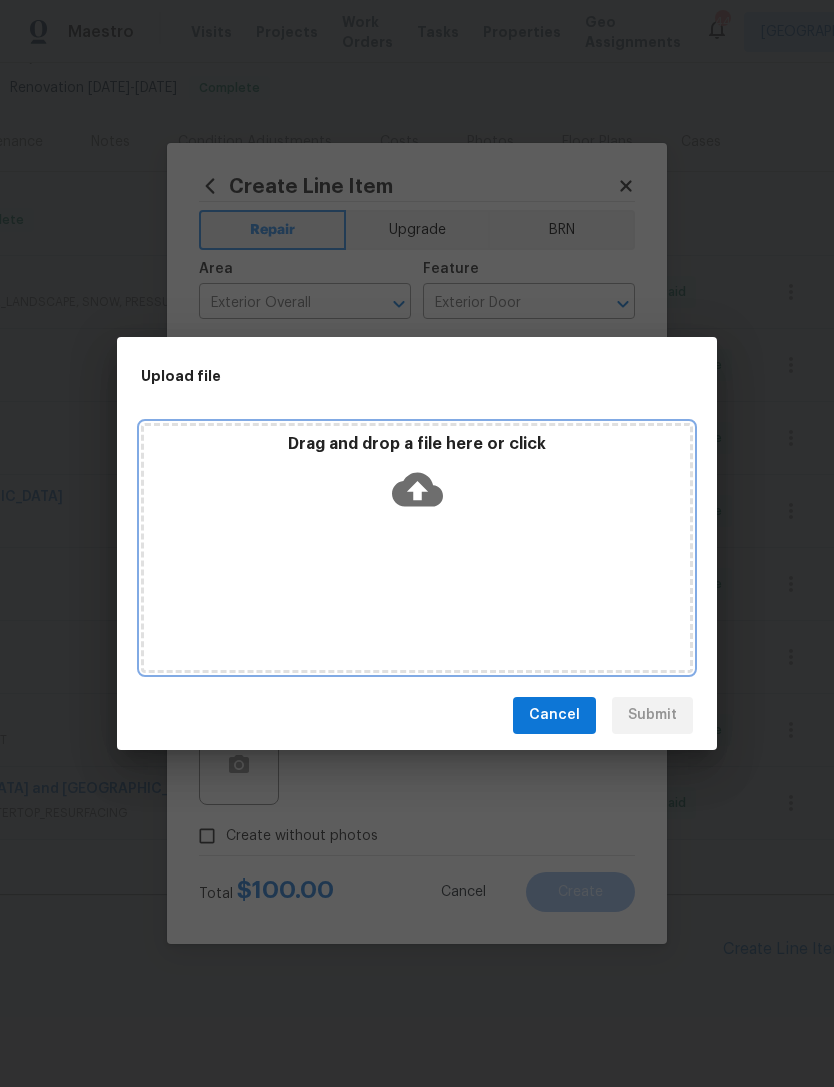 click on "Drag and drop a file here or click" at bounding box center [417, 548] 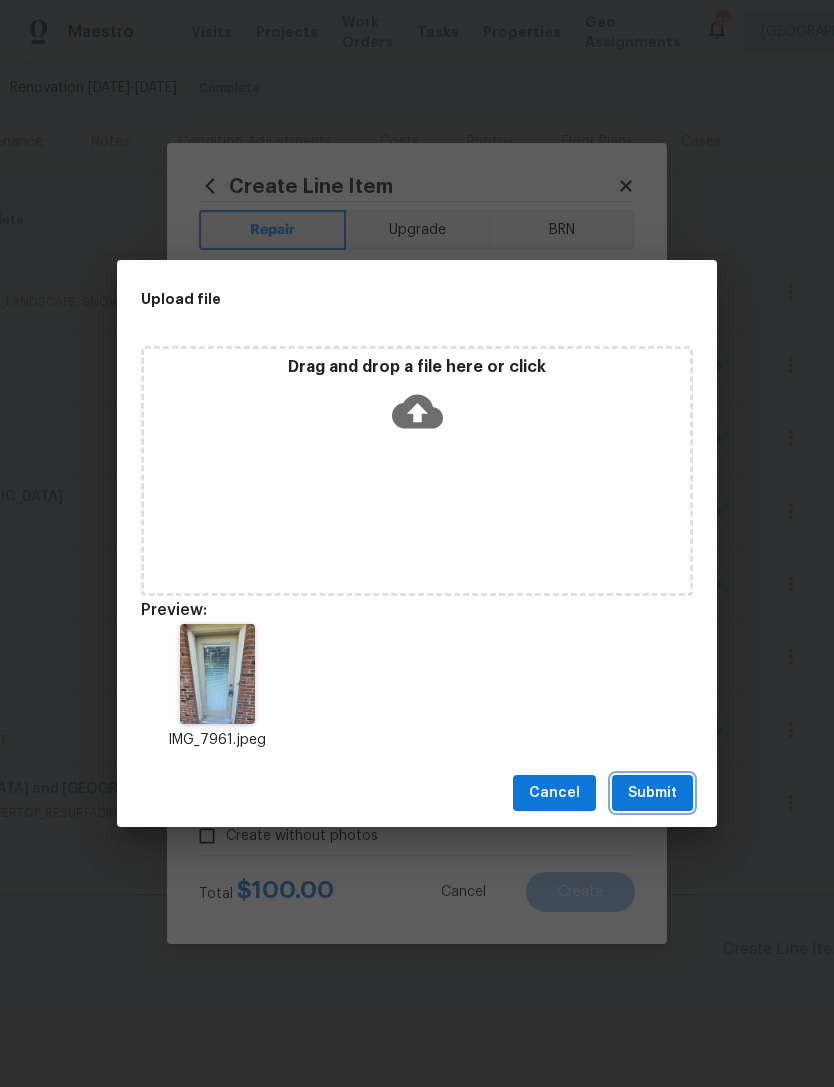 click on "Submit" at bounding box center [652, 793] 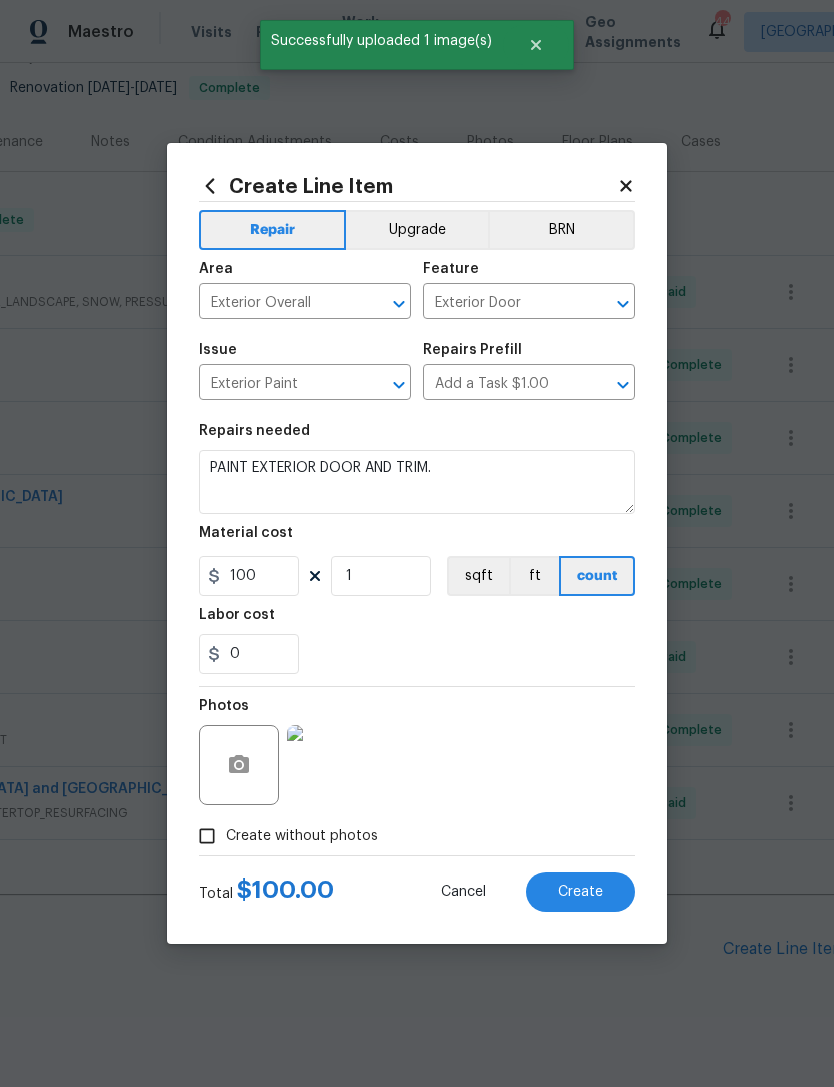click on "Create" at bounding box center [580, 892] 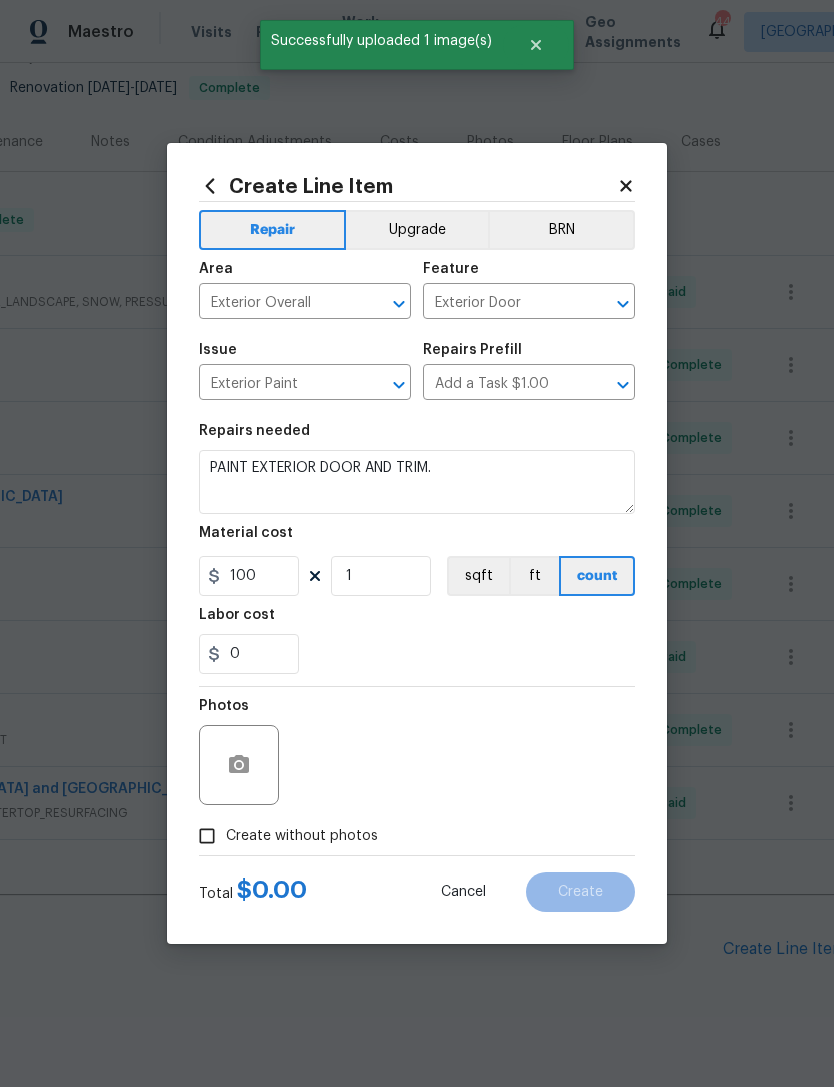 type on "0" 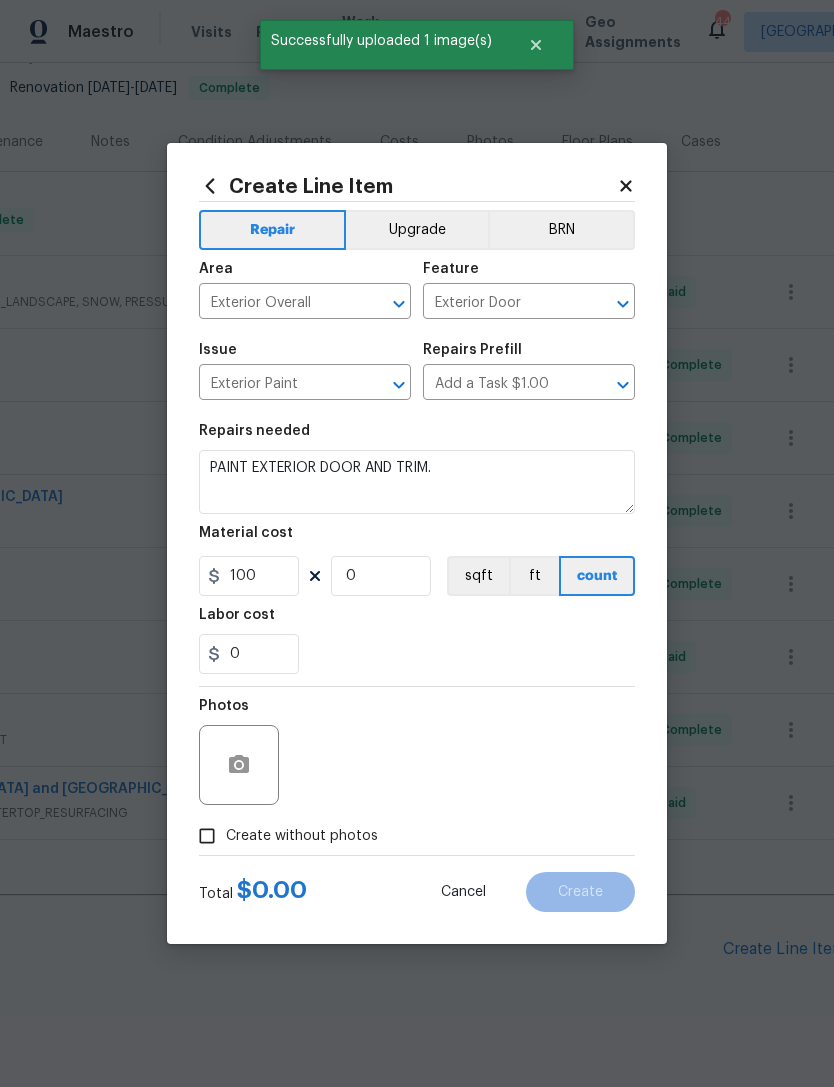 type 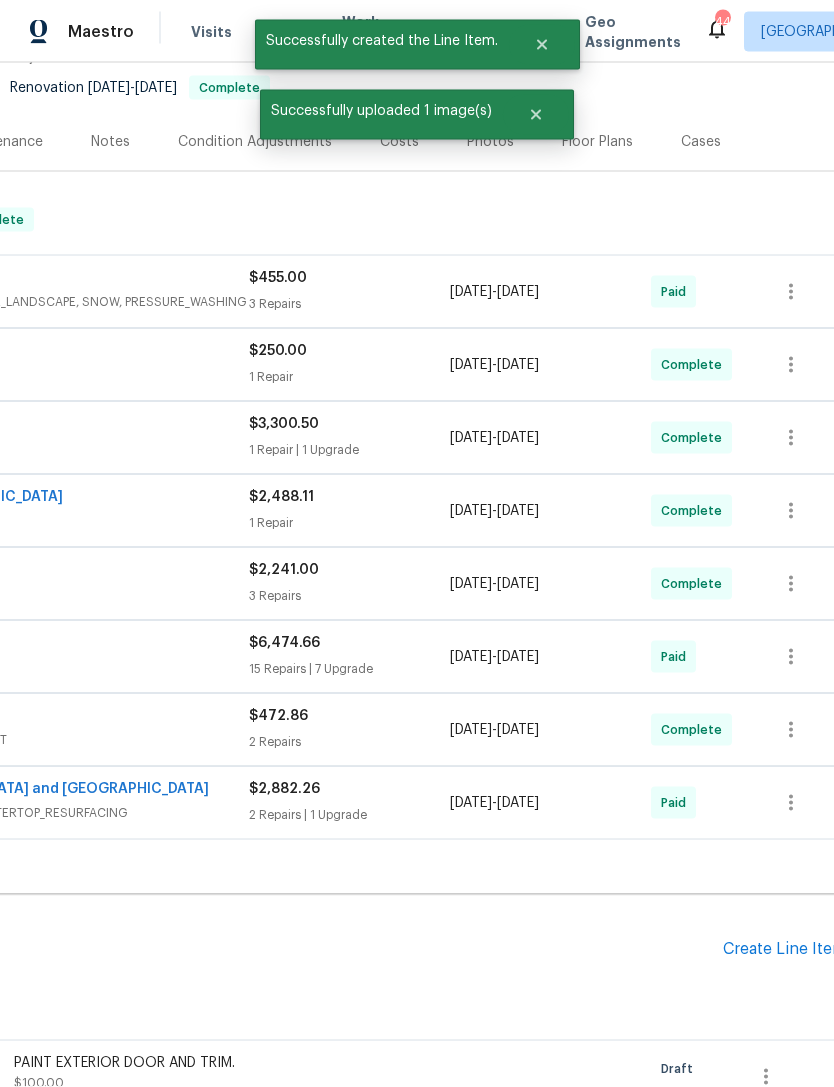 scroll, scrollTop: 8, scrollLeft: 0, axis: vertical 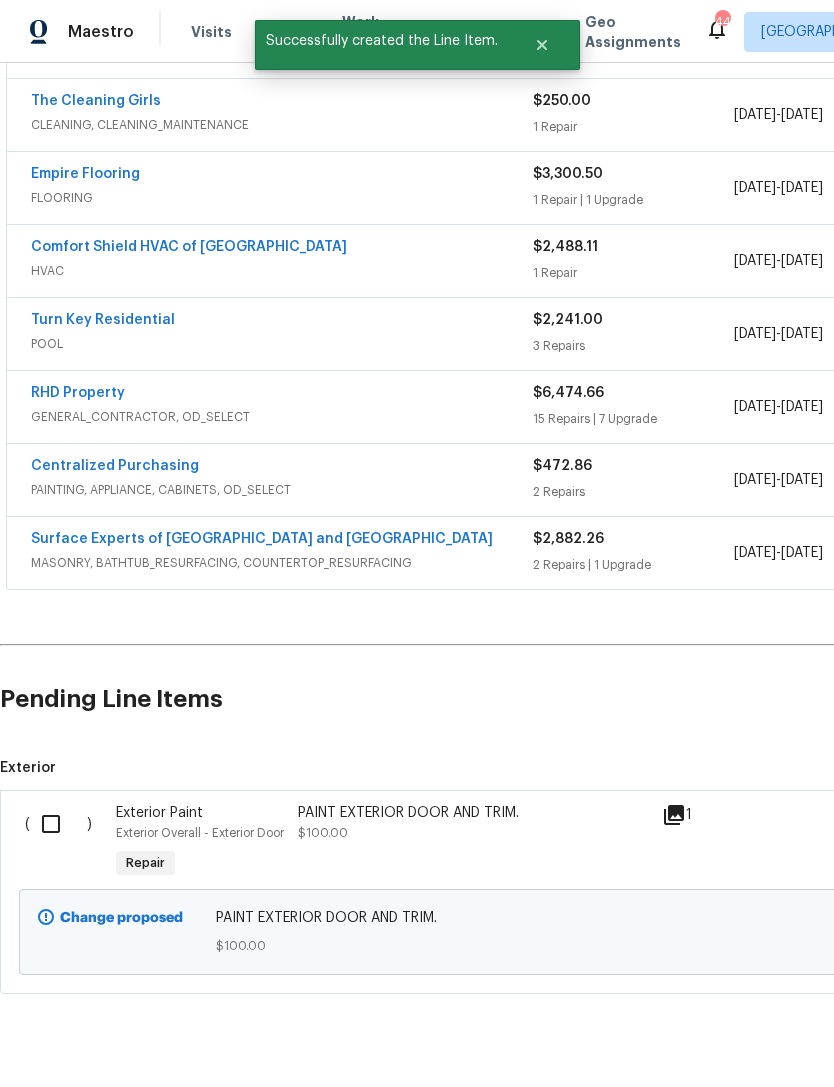click at bounding box center (58, 824) 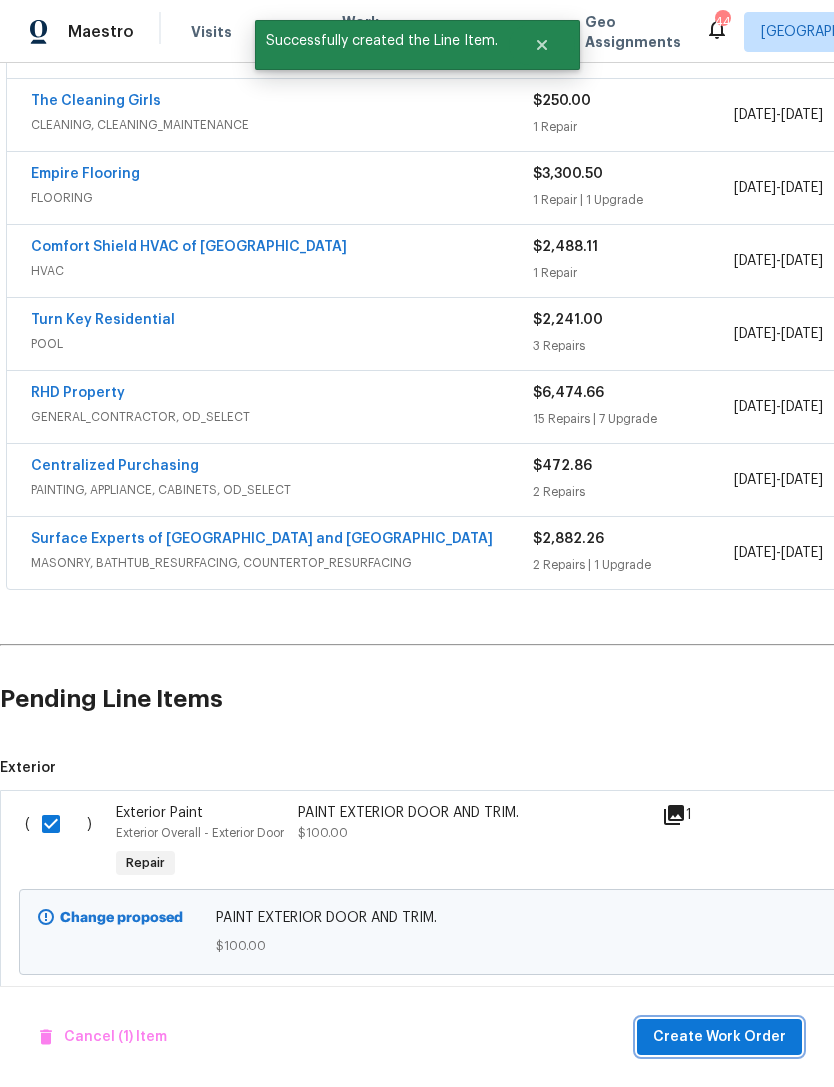 click on "Create Work Order" at bounding box center (719, 1037) 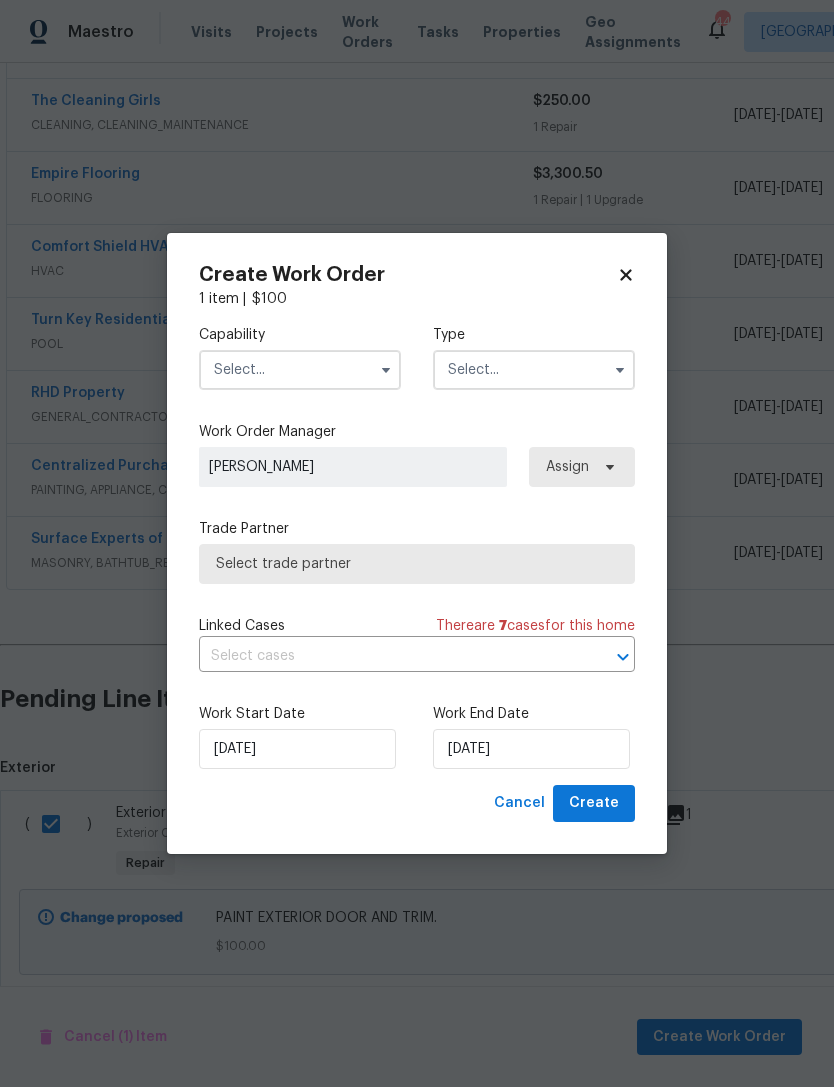 click at bounding box center [300, 370] 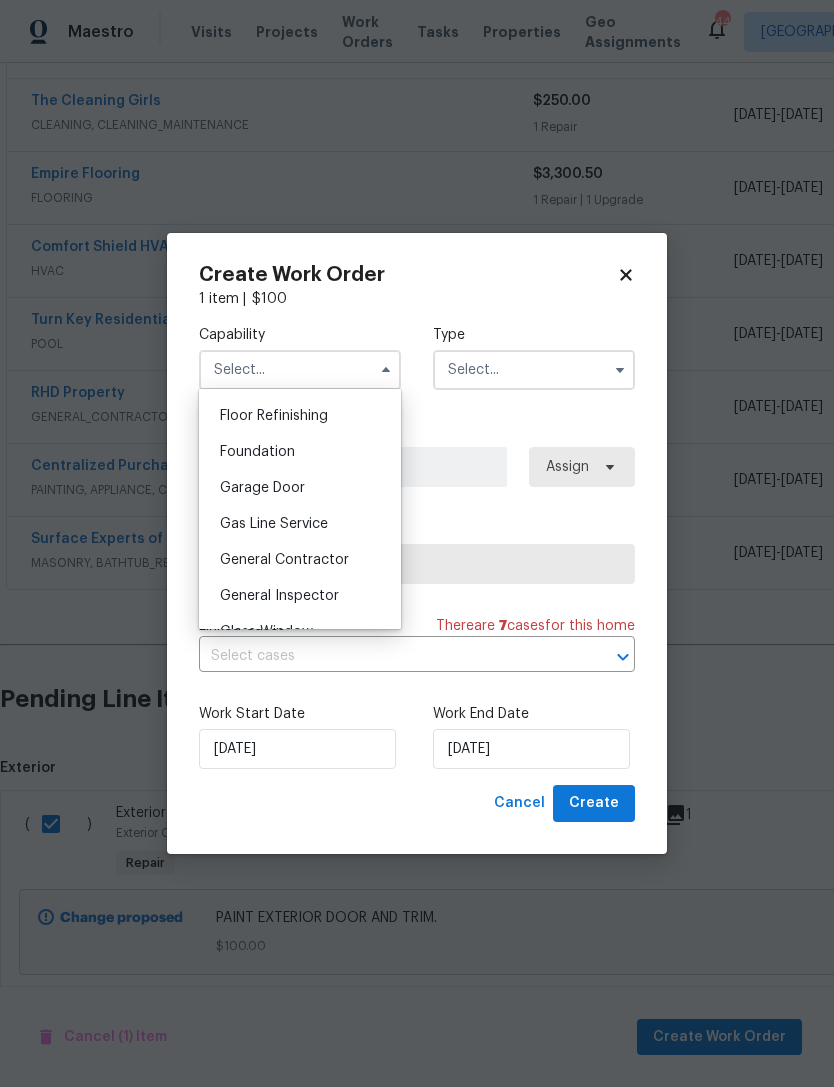 scroll, scrollTop: 812, scrollLeft: 0, axis: vertical 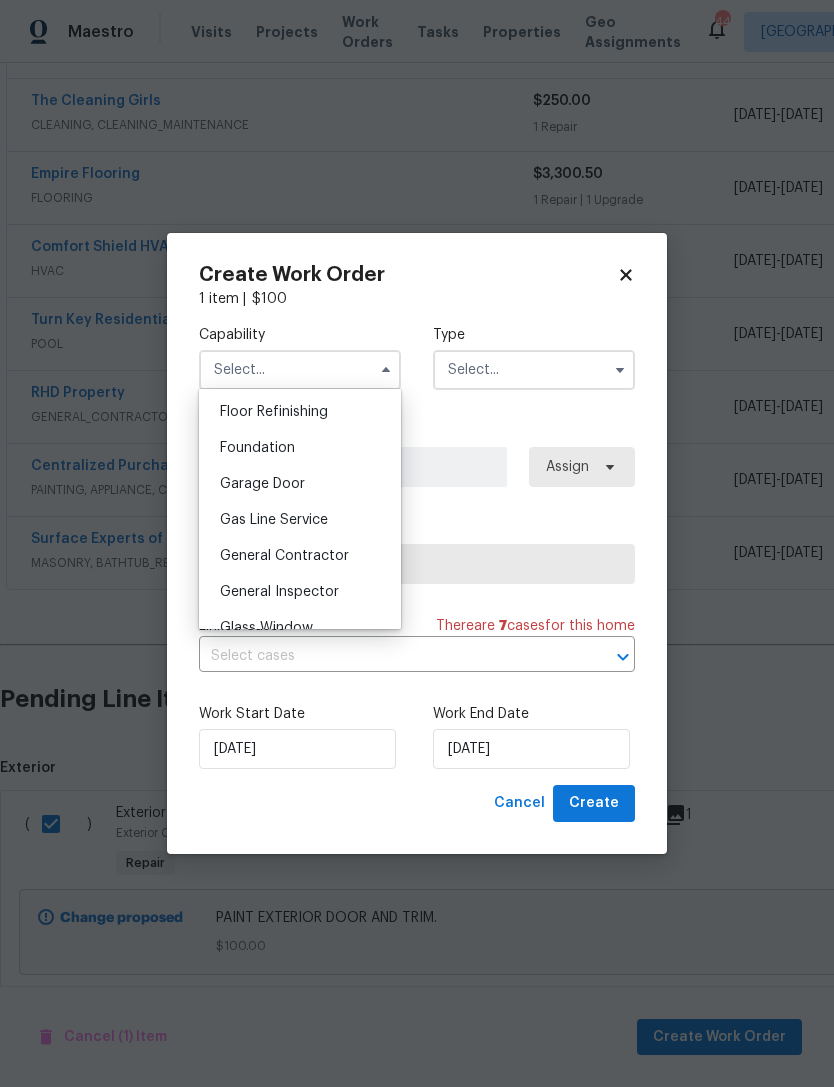 click on "General Contractor" at bounding box center [284, 556] 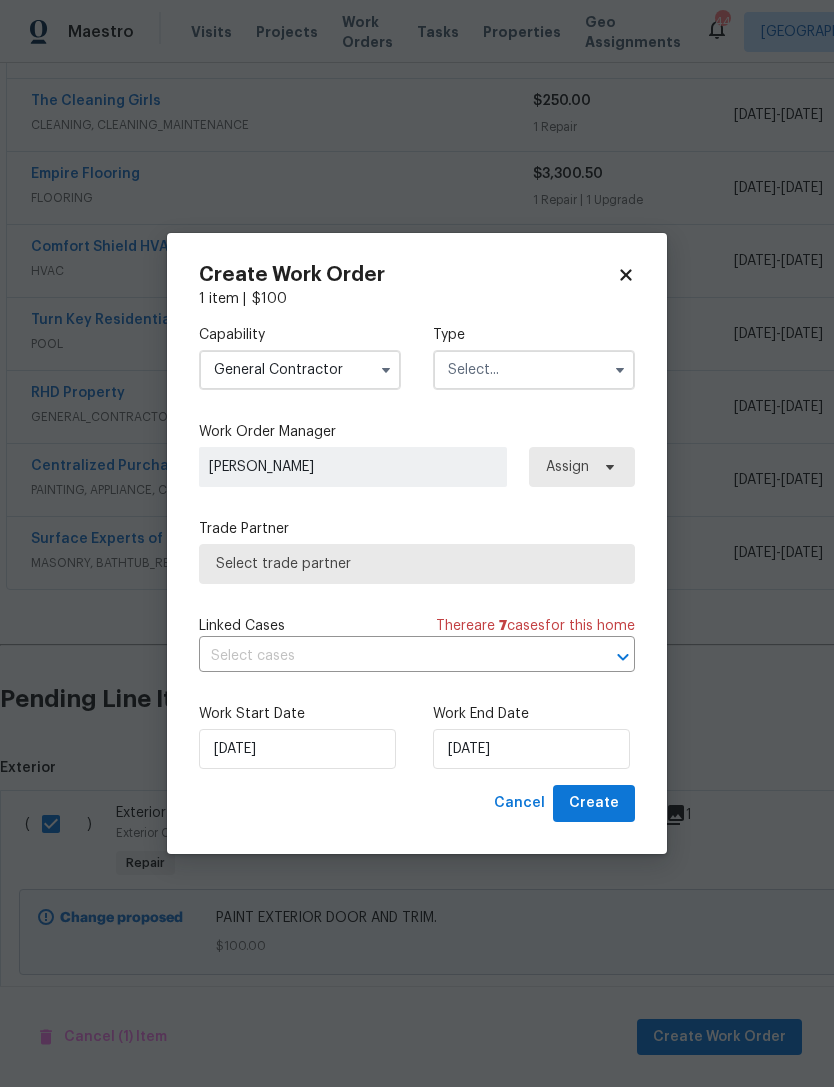 click at bounding box center (534, 370) 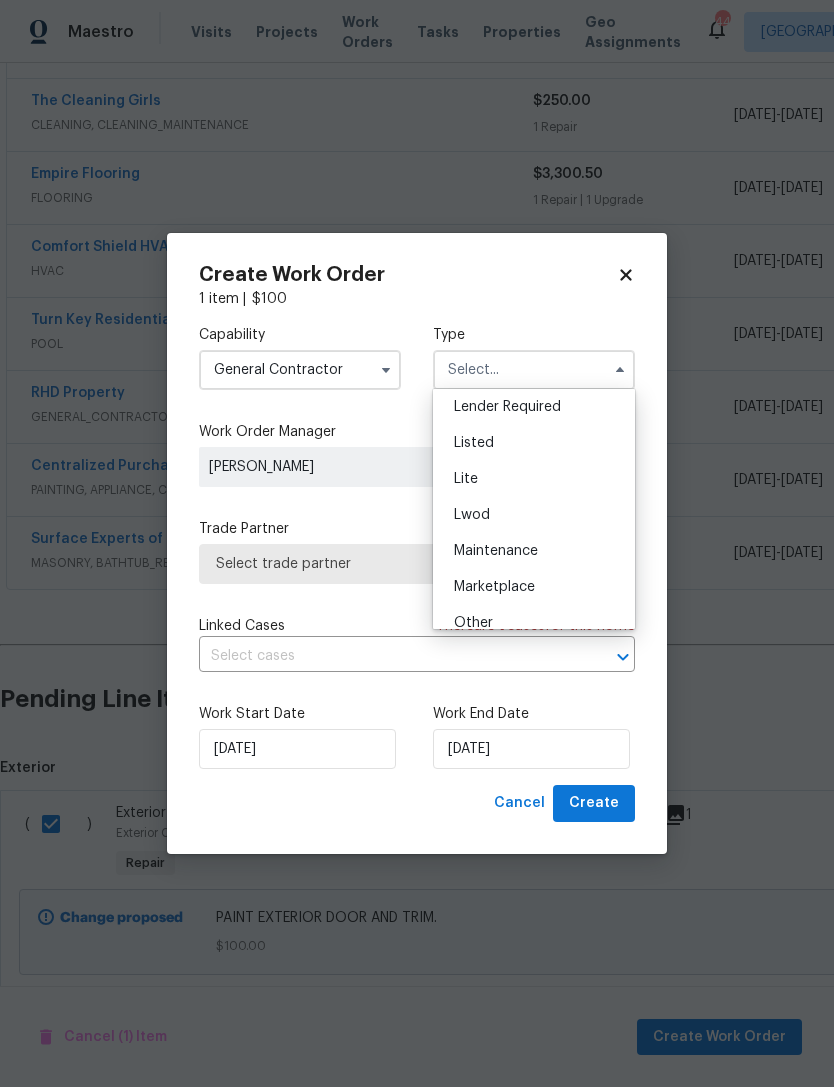 scroll, scrollTop: 184, scrollLeft: 0, axis: vertical 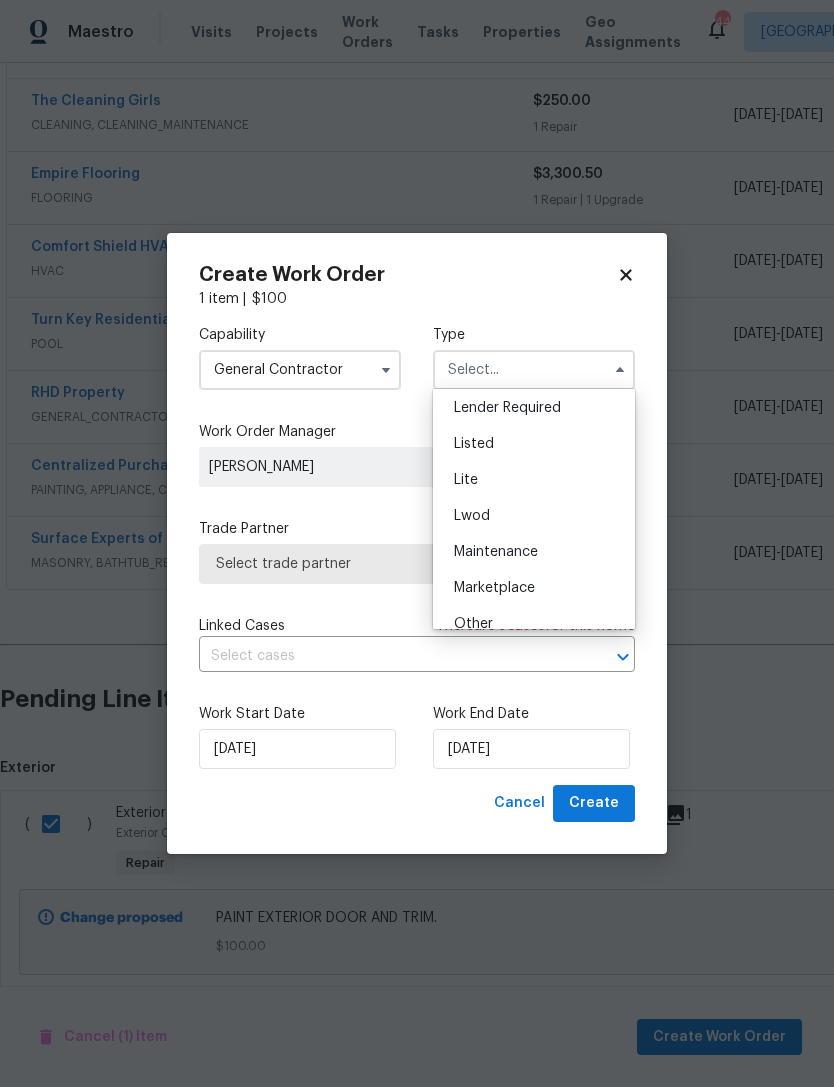 click on "Listed" at bounding box center [474, 444] 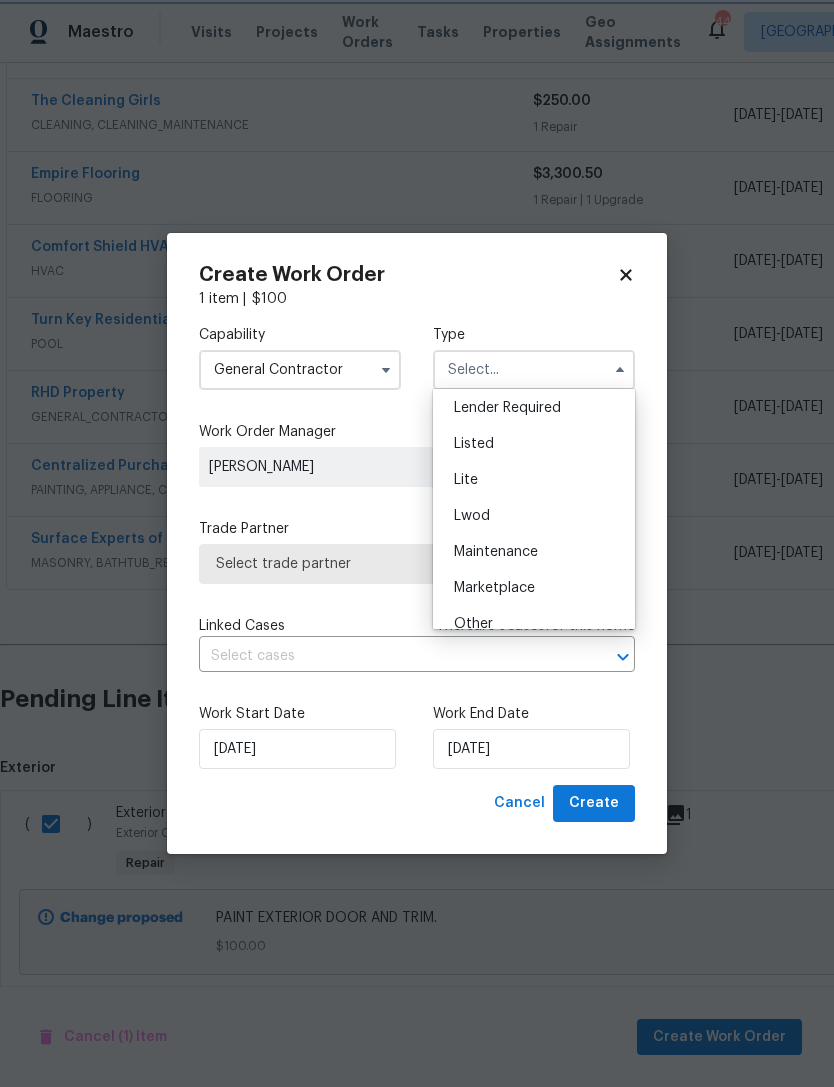 type on "Listed" 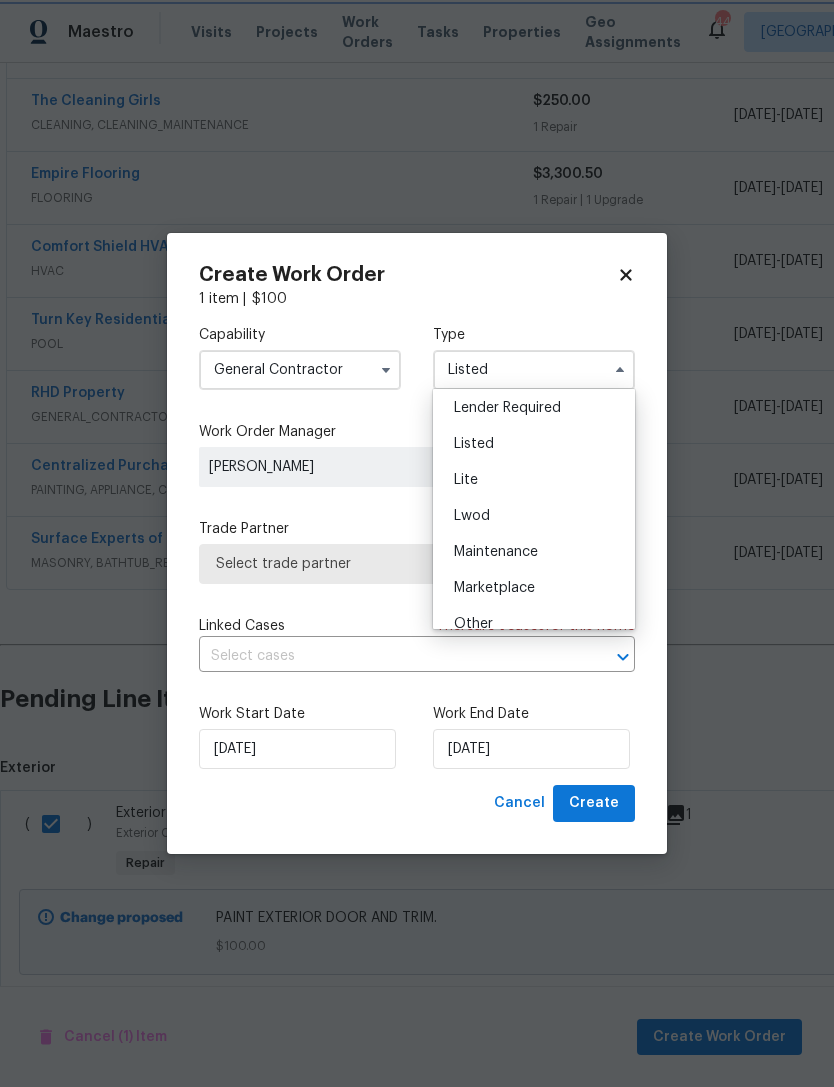 scroll, scrollTop: 0, scrollLeft: 0, axis: both 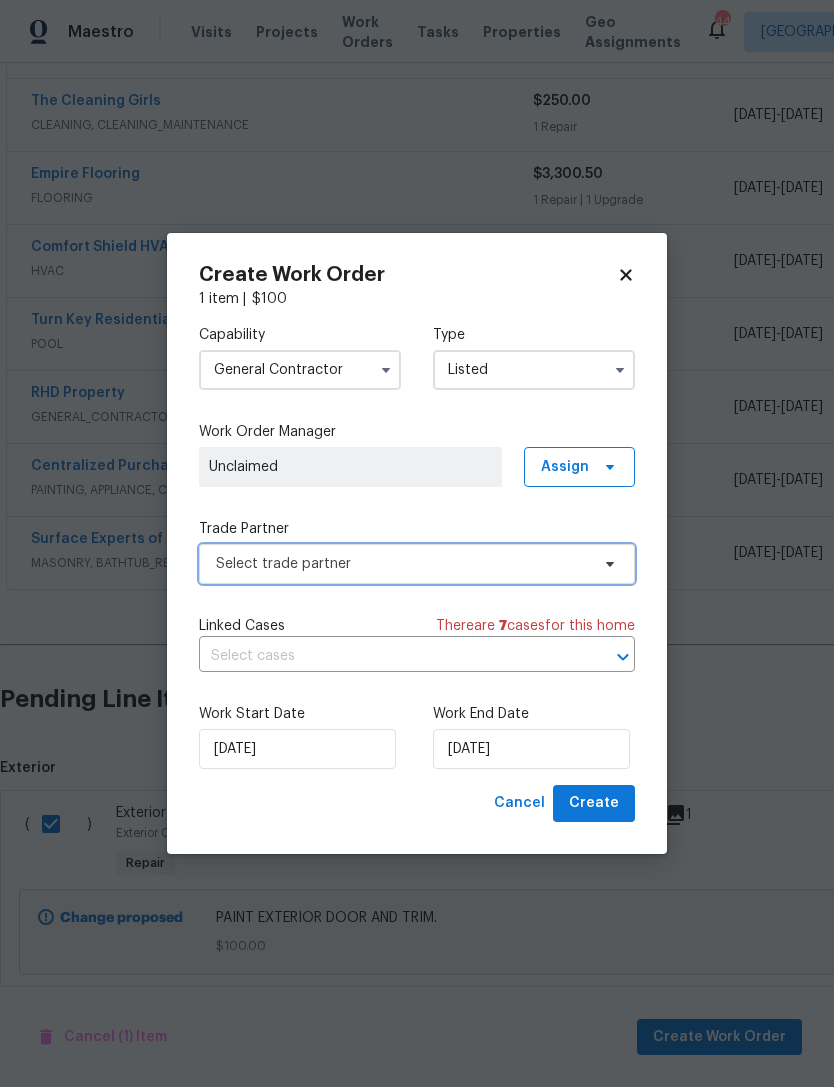 click on "Select trade partner" at bounding box center [402, 564] 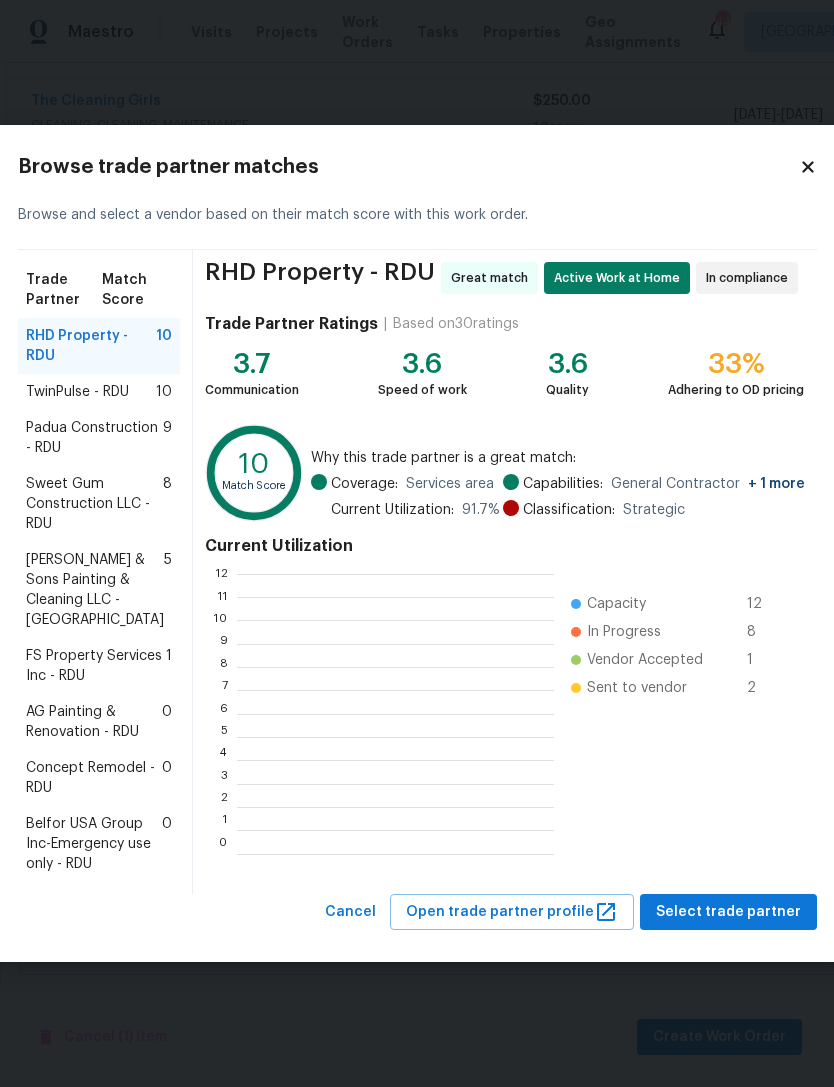 scroll, scrollTop: 2, scrollLeft: 2, axis: both 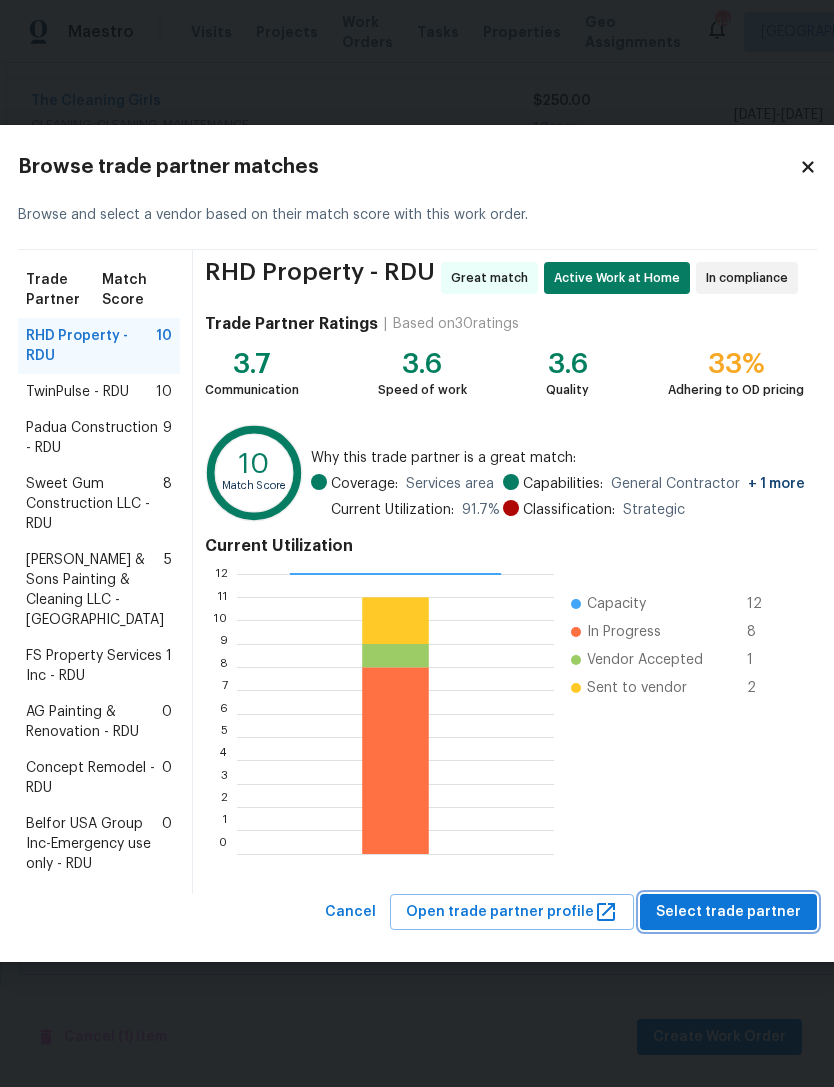click on "Select trade partner" at bounding box center [728, 912] 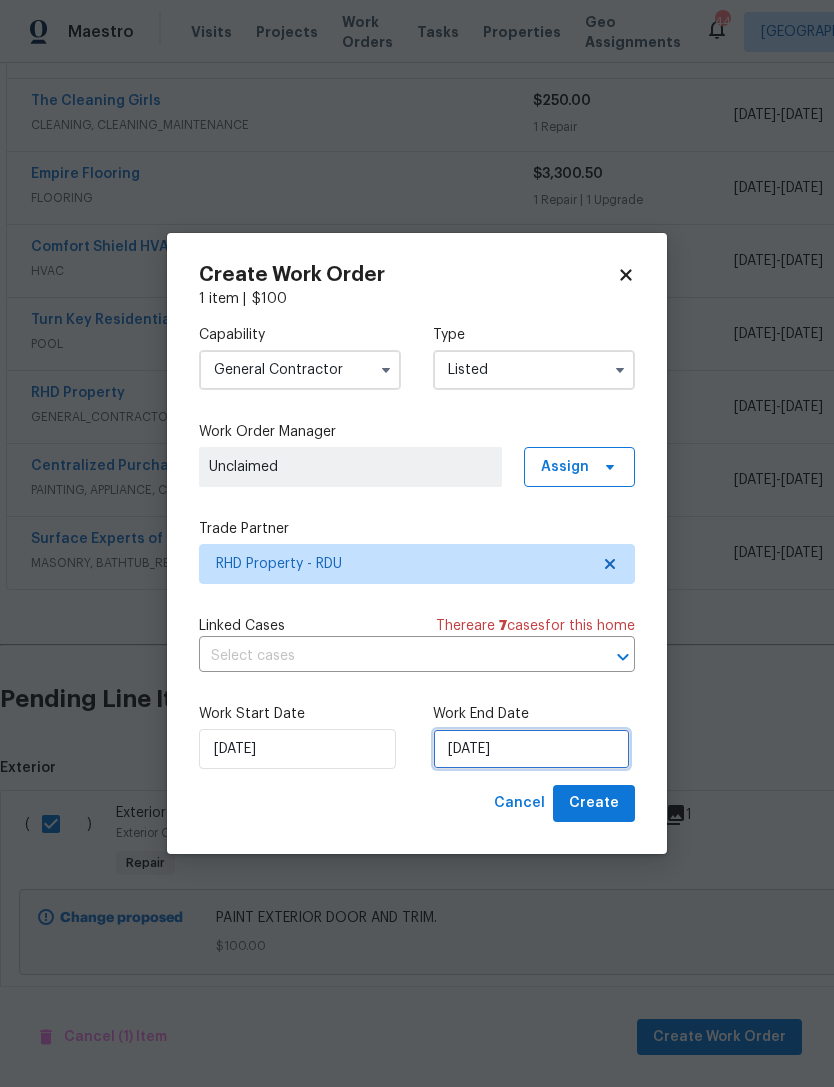 click on "[DATE]" at bounding box center [531, 749] 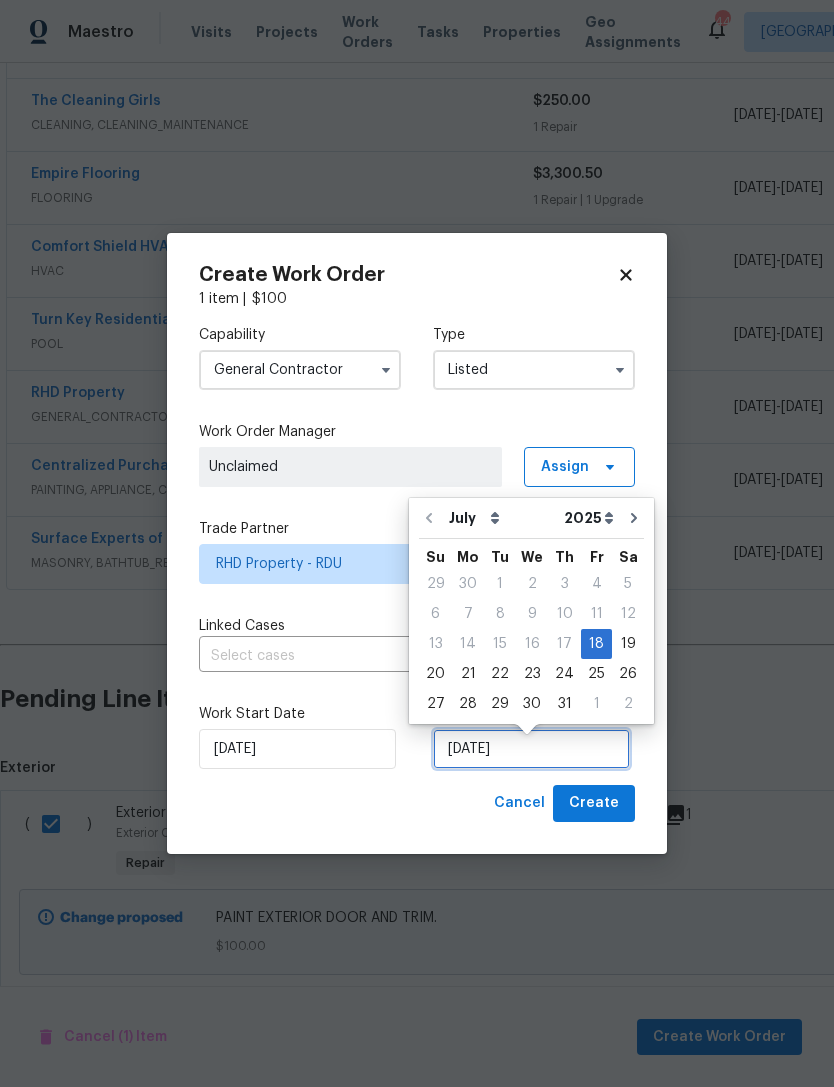 scroll, scrollTop: 45, scrollLeft: 0, axis: vertical 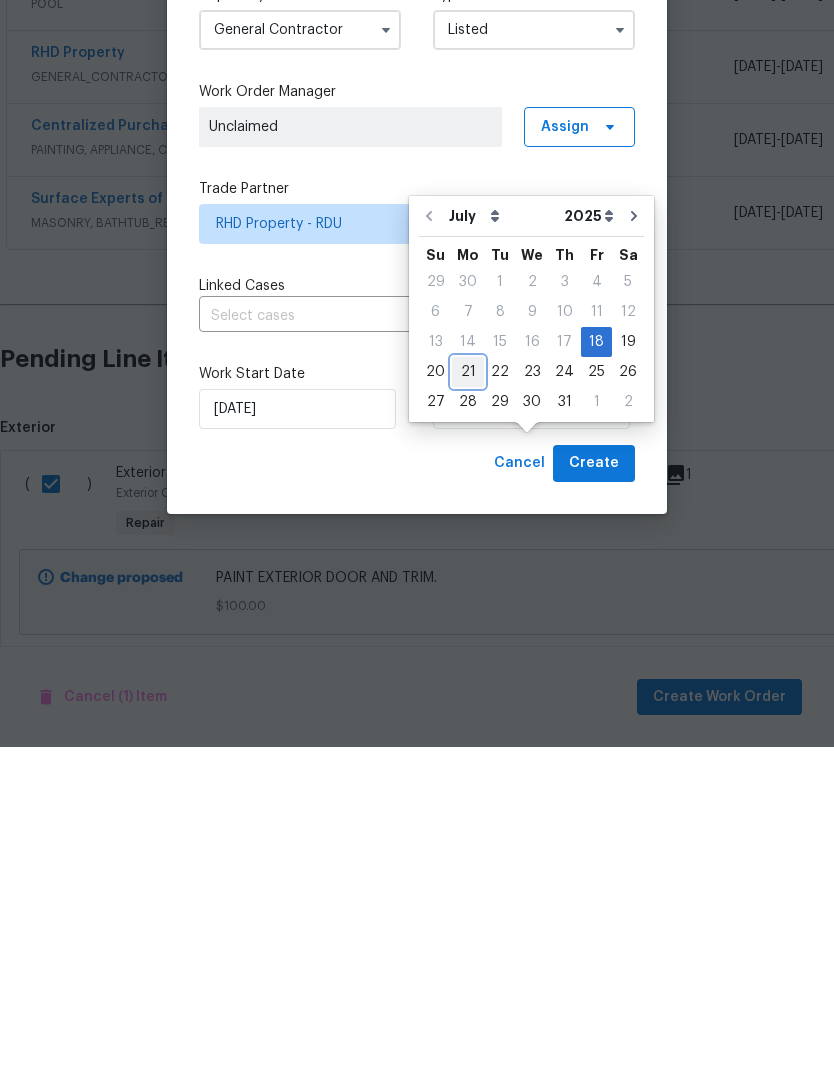 click on "21" at bounding box center (468, 712) 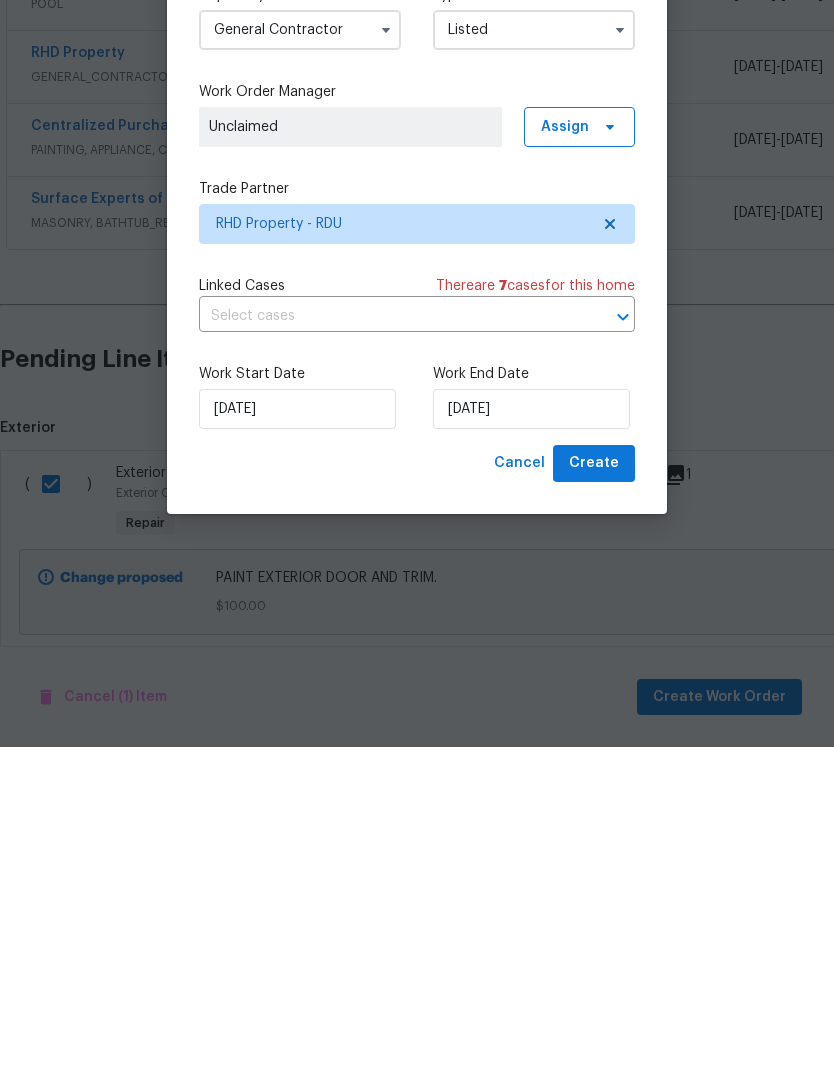 scroll, scrollTop: 64, scrollLeft: 0, axis: vertical 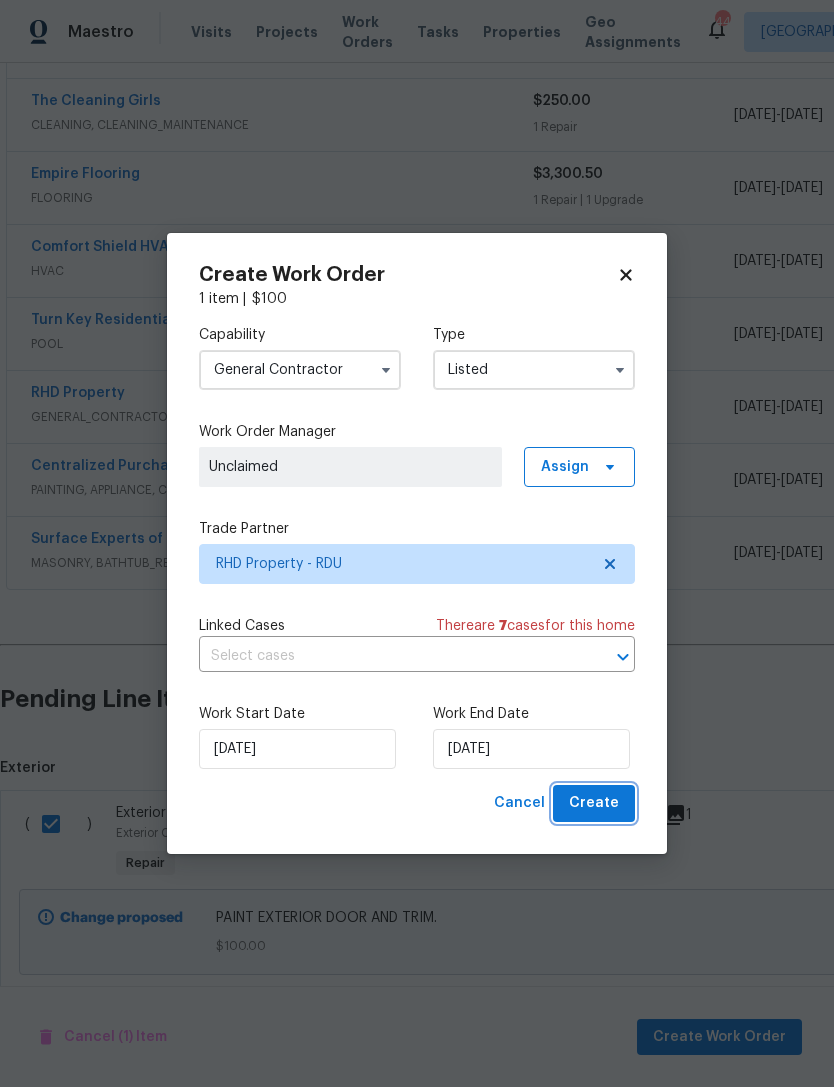 click on "Create" at bounding box center (594, 803) 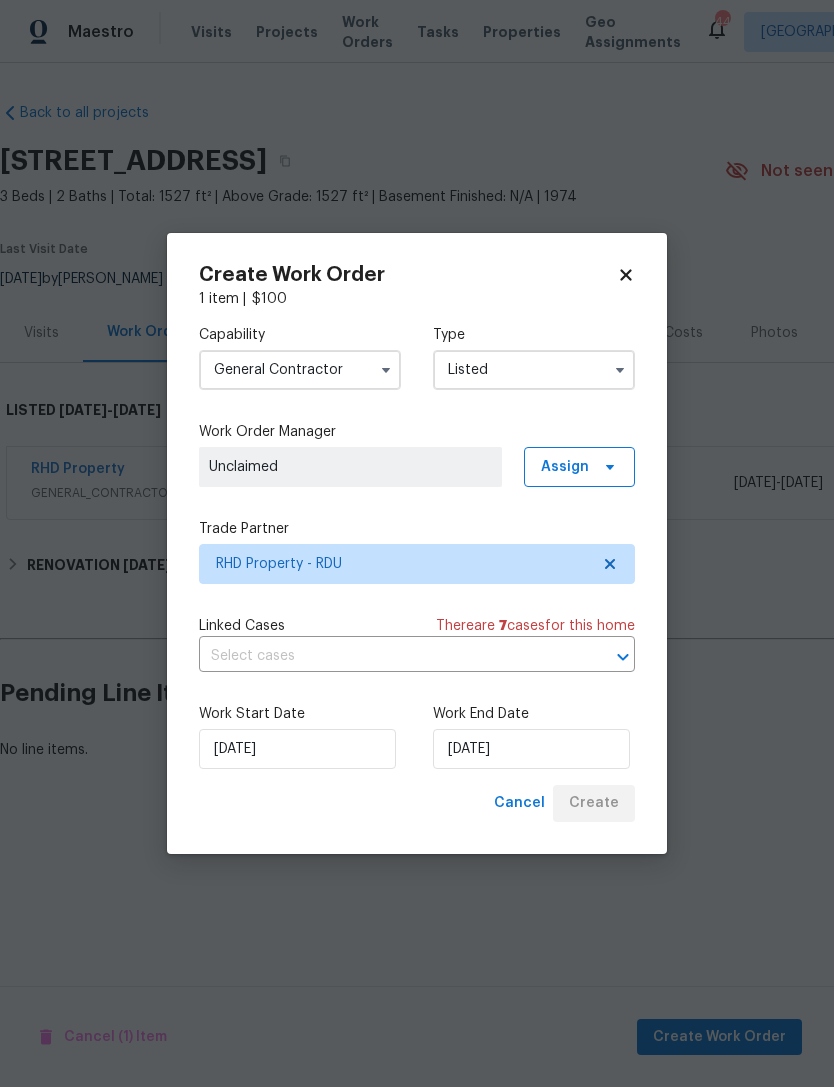 scroll, scrollTop: 0, scrollLeft: 0, axis: both 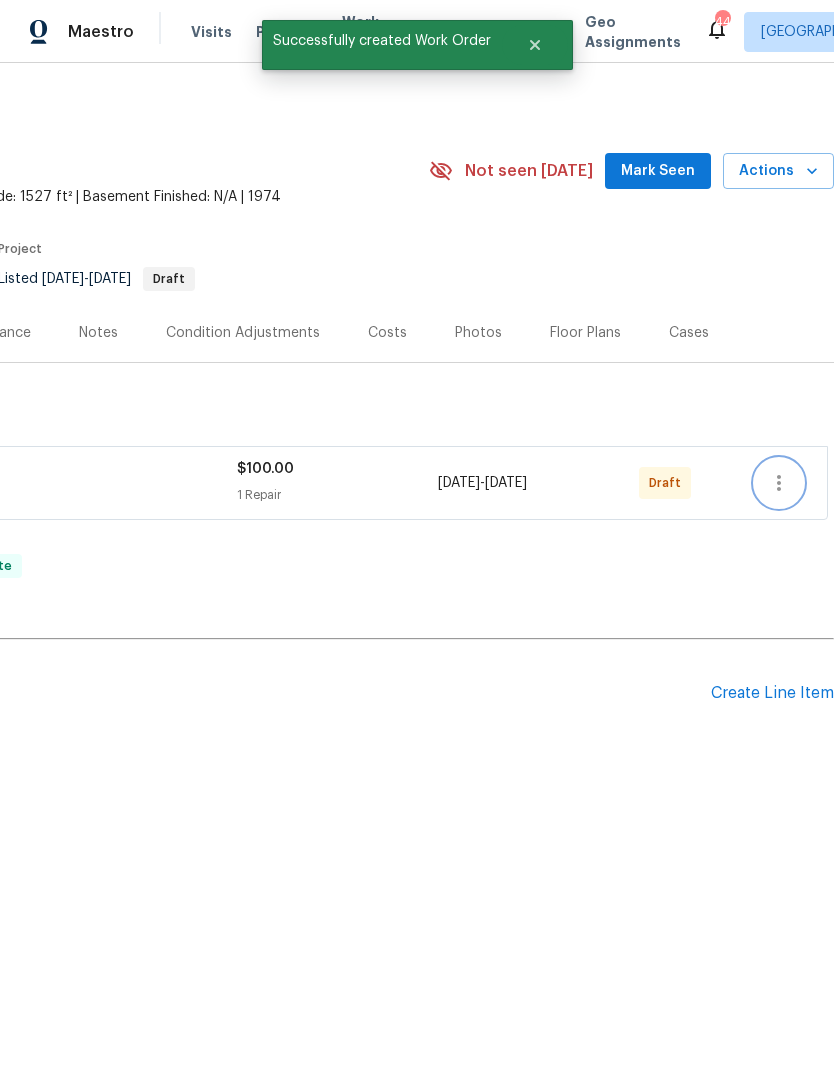 click 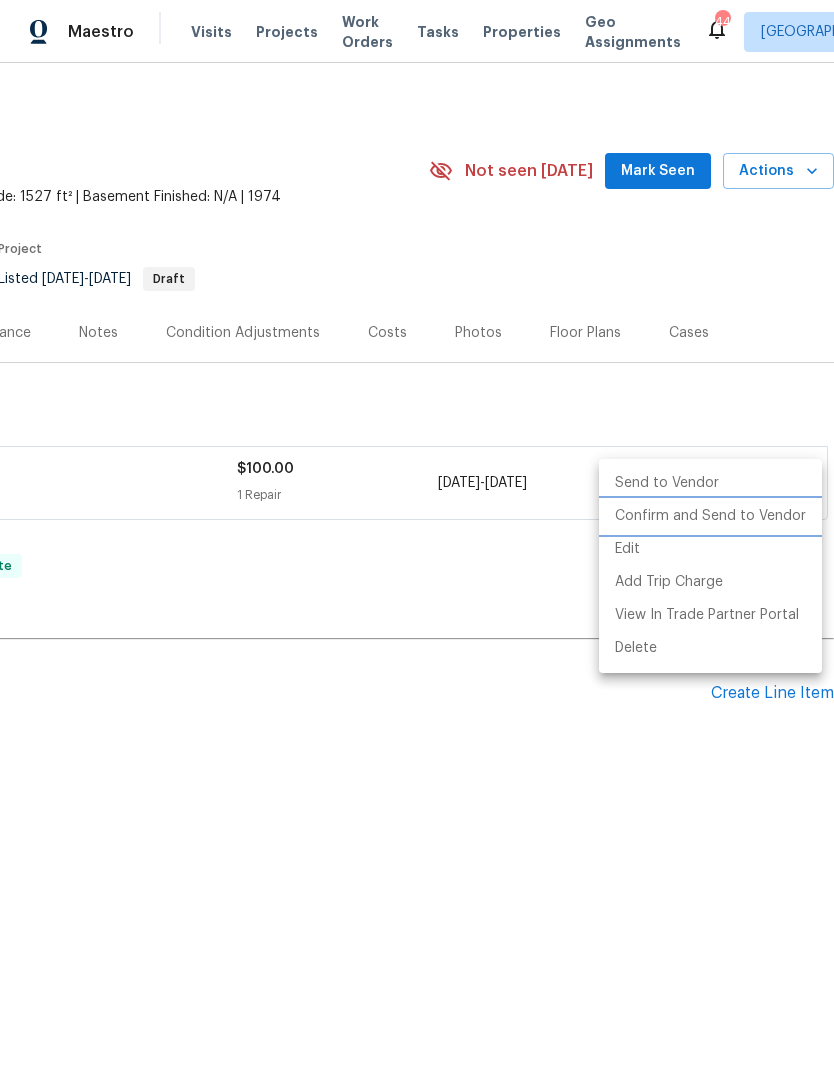 click on "Confirm and Send to Vendor" at bounding box center [710, 516] 